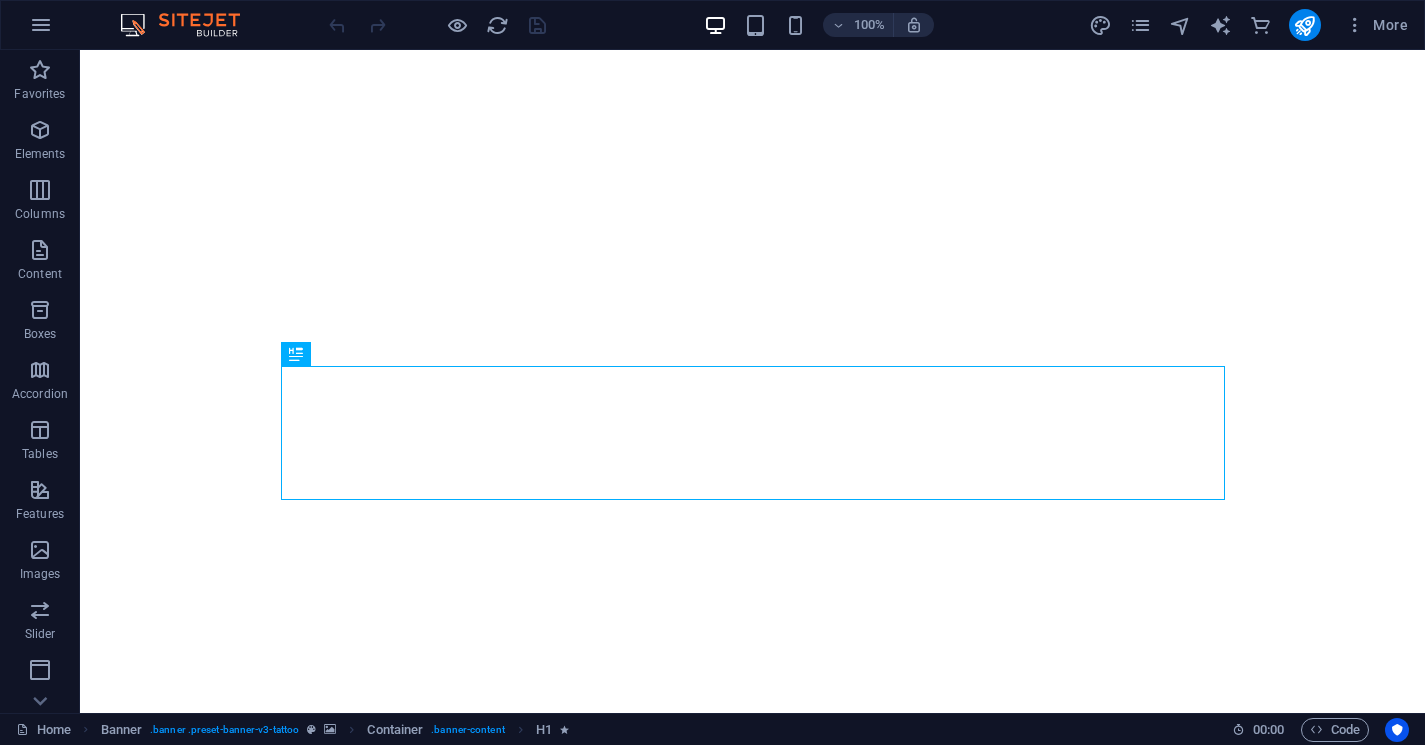 scroll, scrollTop: 0, scrollLeft: 0, axis: both 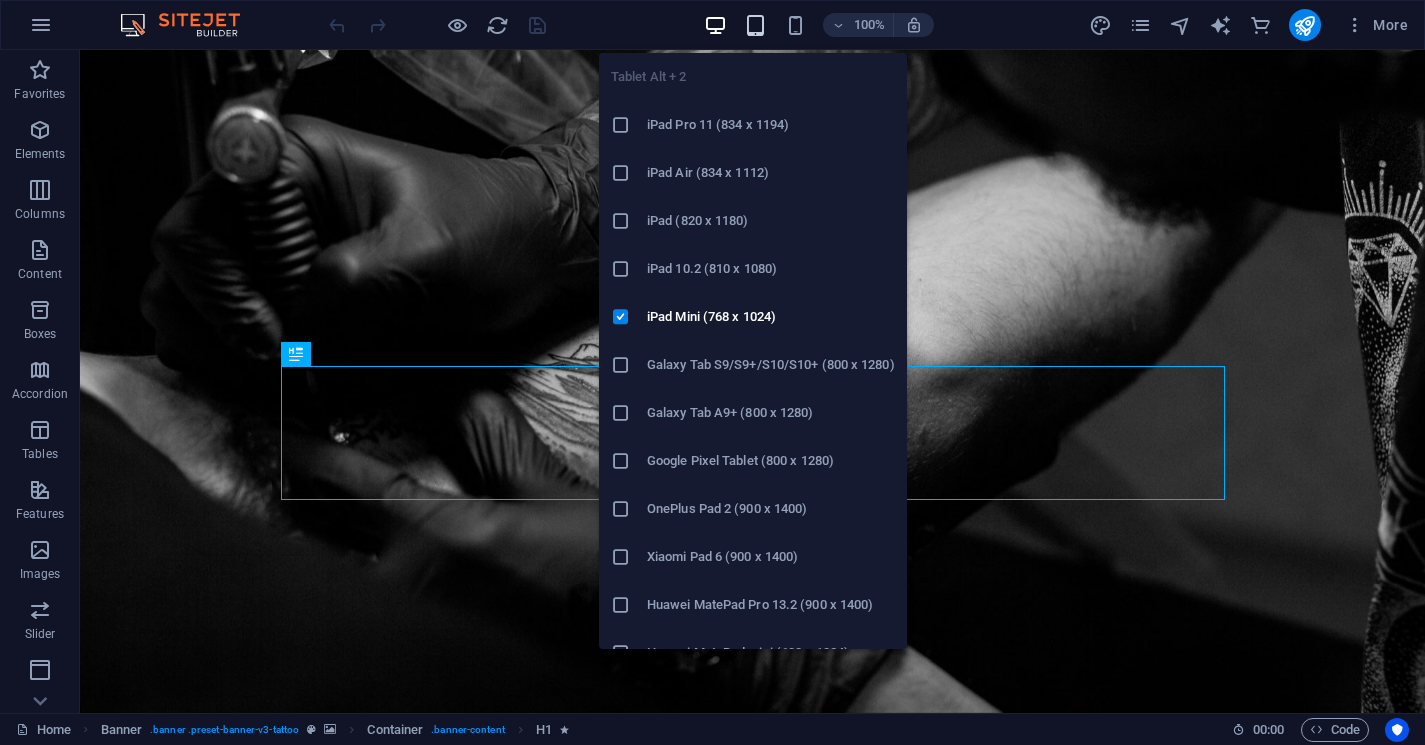 click at bounding box center (755, 25) 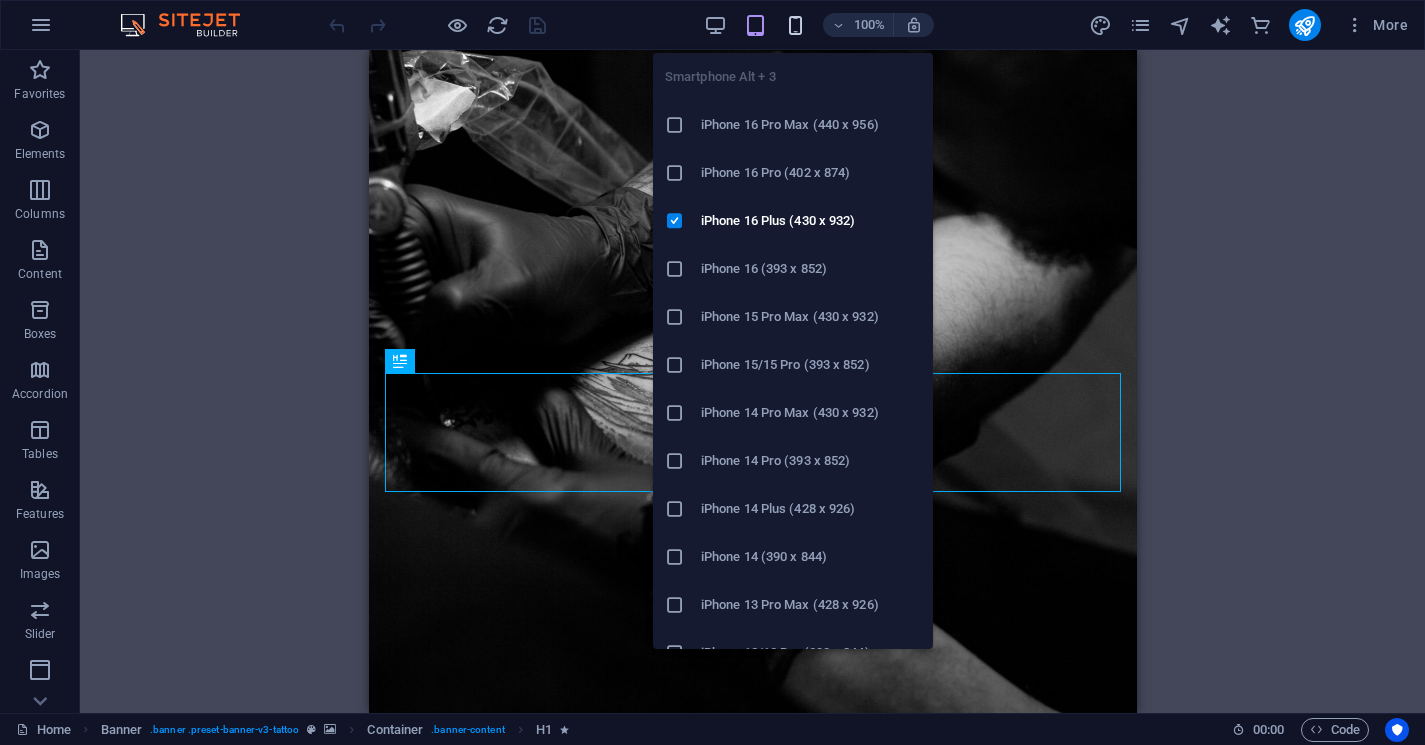 click at bounding box center (795, 25) 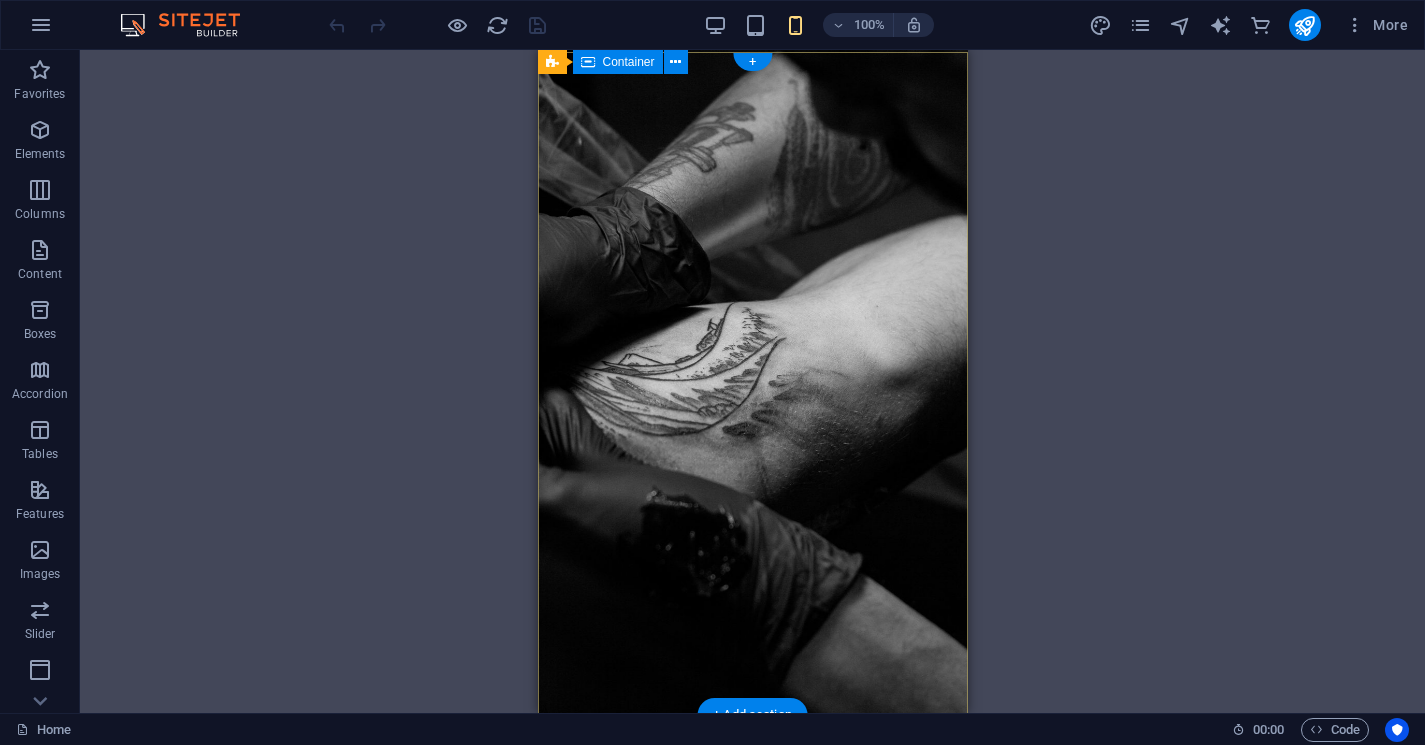 scroll, scrollTop: 0, scrollLeft: 0, axis: both 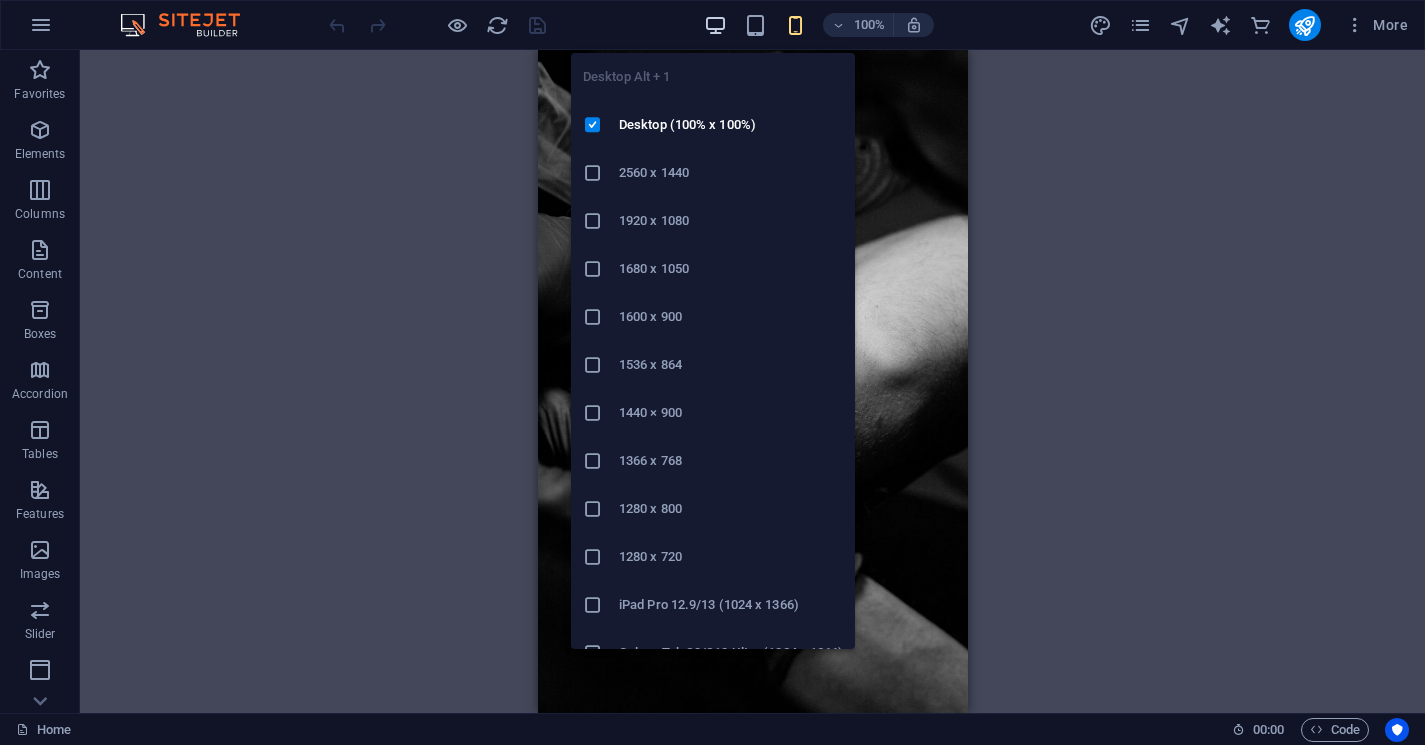 click at bounding box center [715, 25] 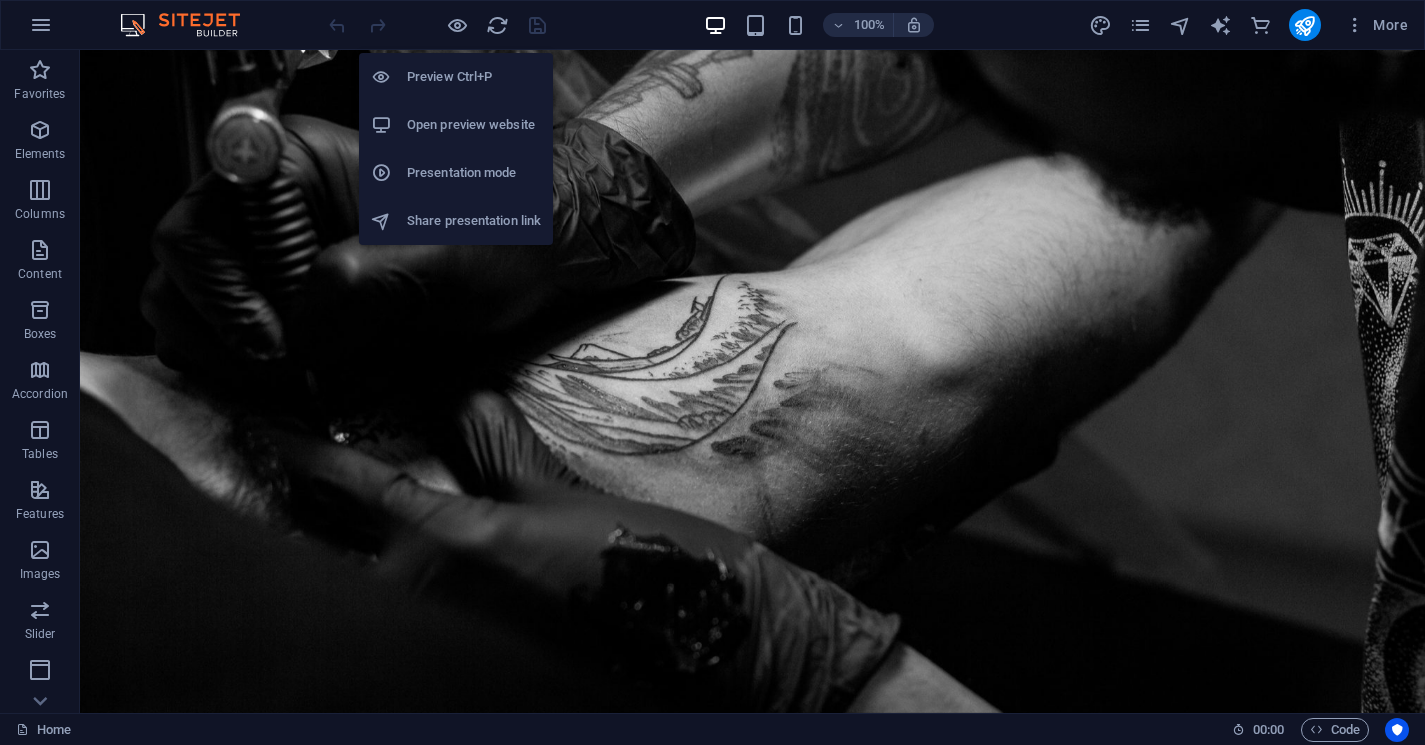 click on "Open preview website" at bounding box center [474, 125] 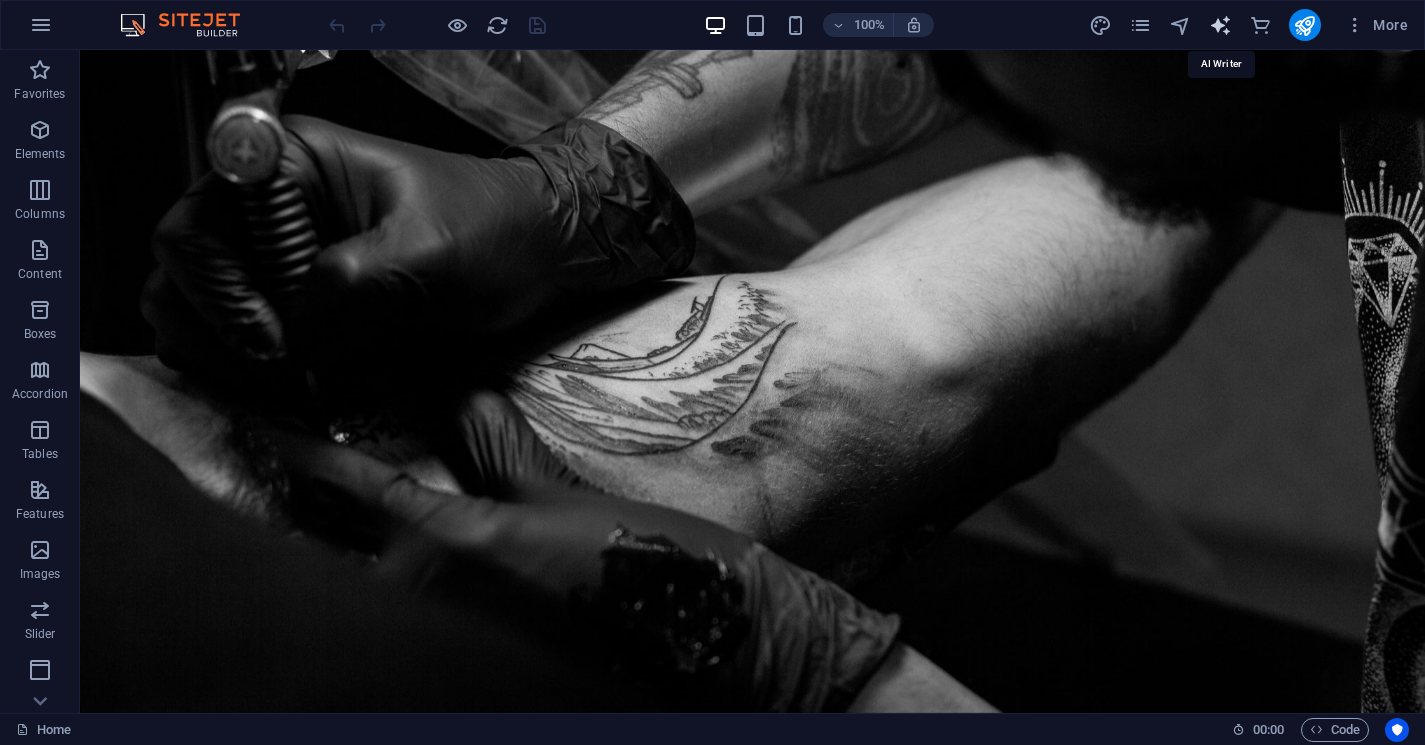 click at bounding box center [1220, 25] 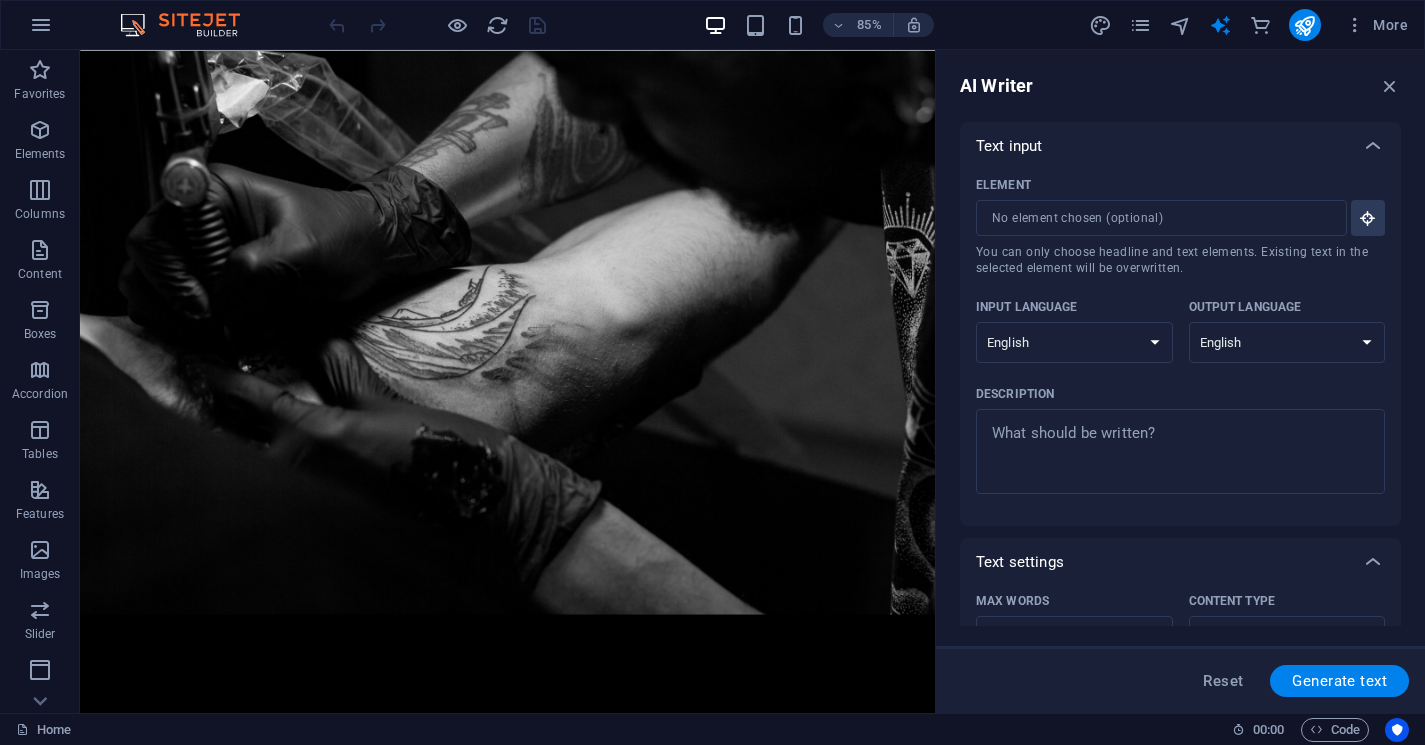 scroll, scrollTop: 0, scrollLeft: 0, axis: both 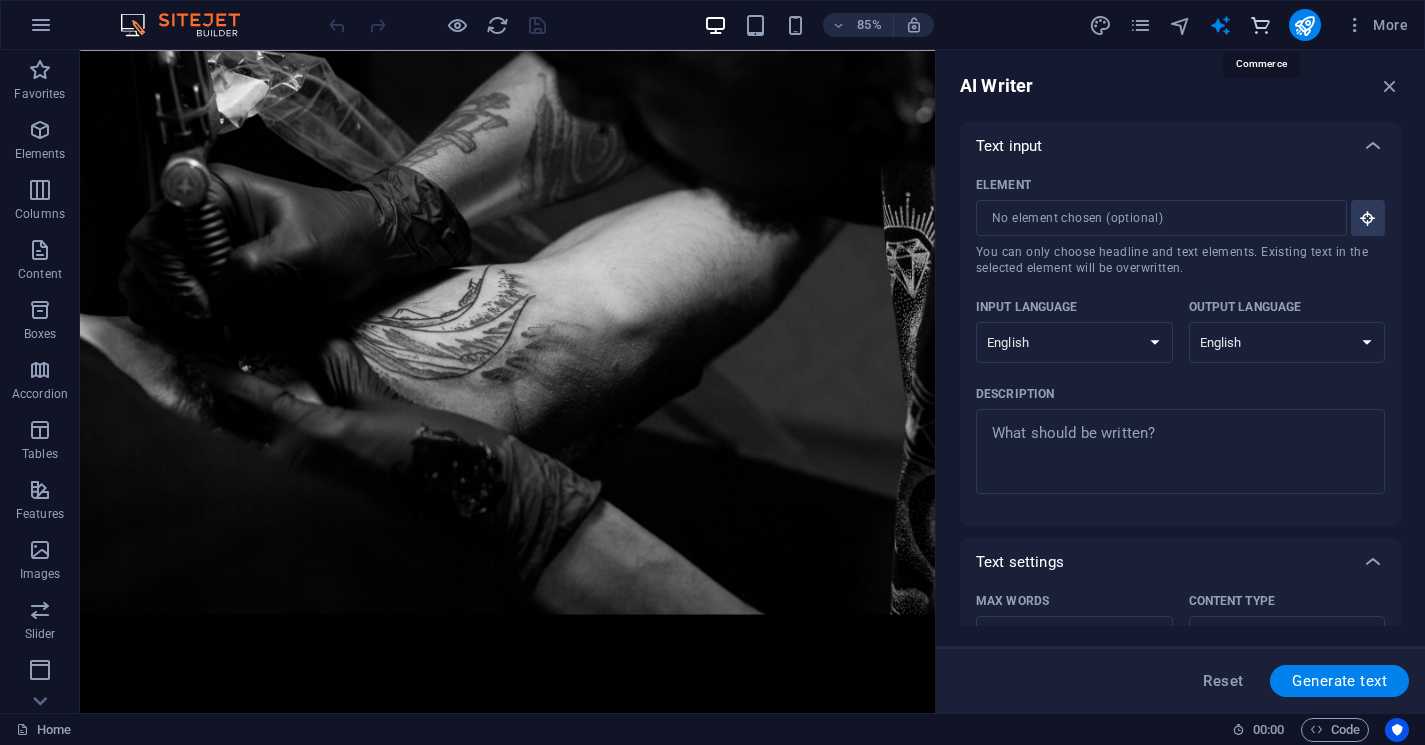 click at bounding box center [1260, 25] 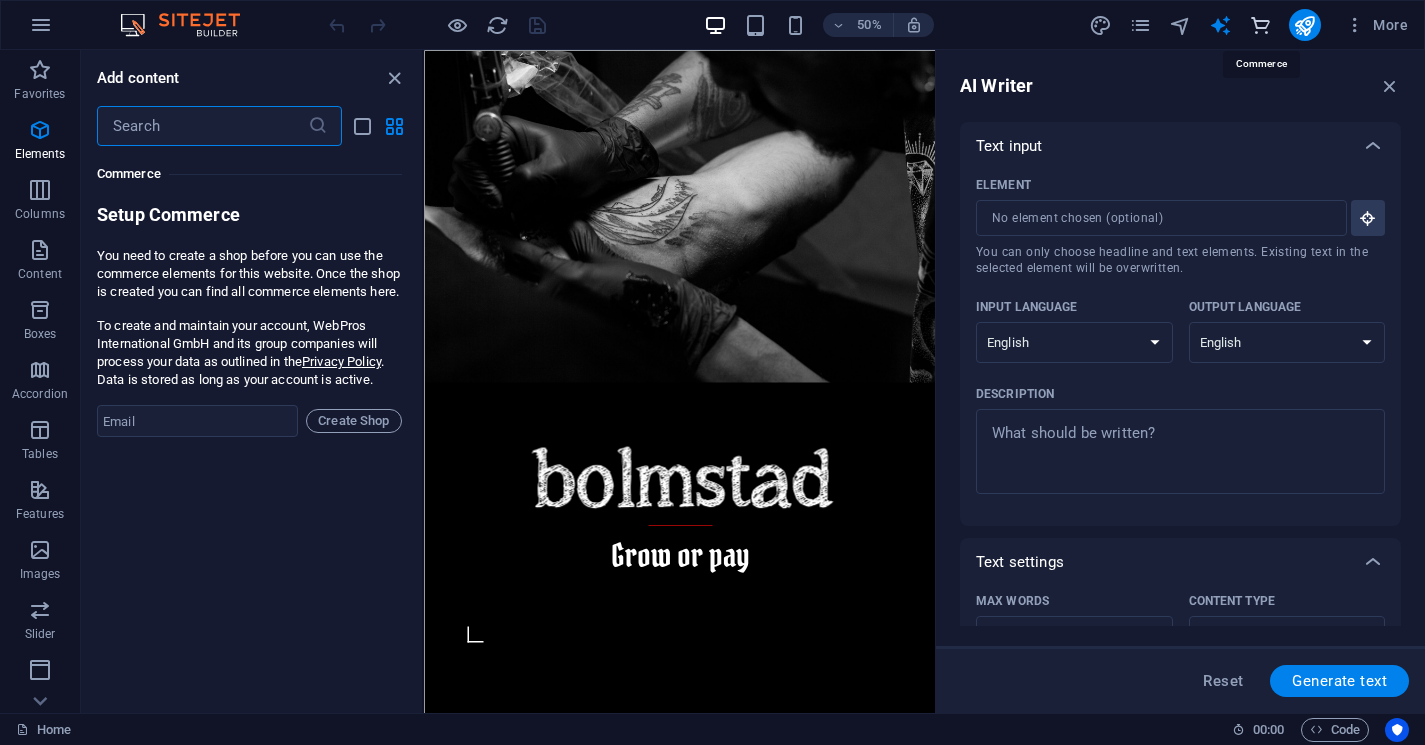 scroll, scrollTop: 19271, scrollLeft: 0, axis: vertical 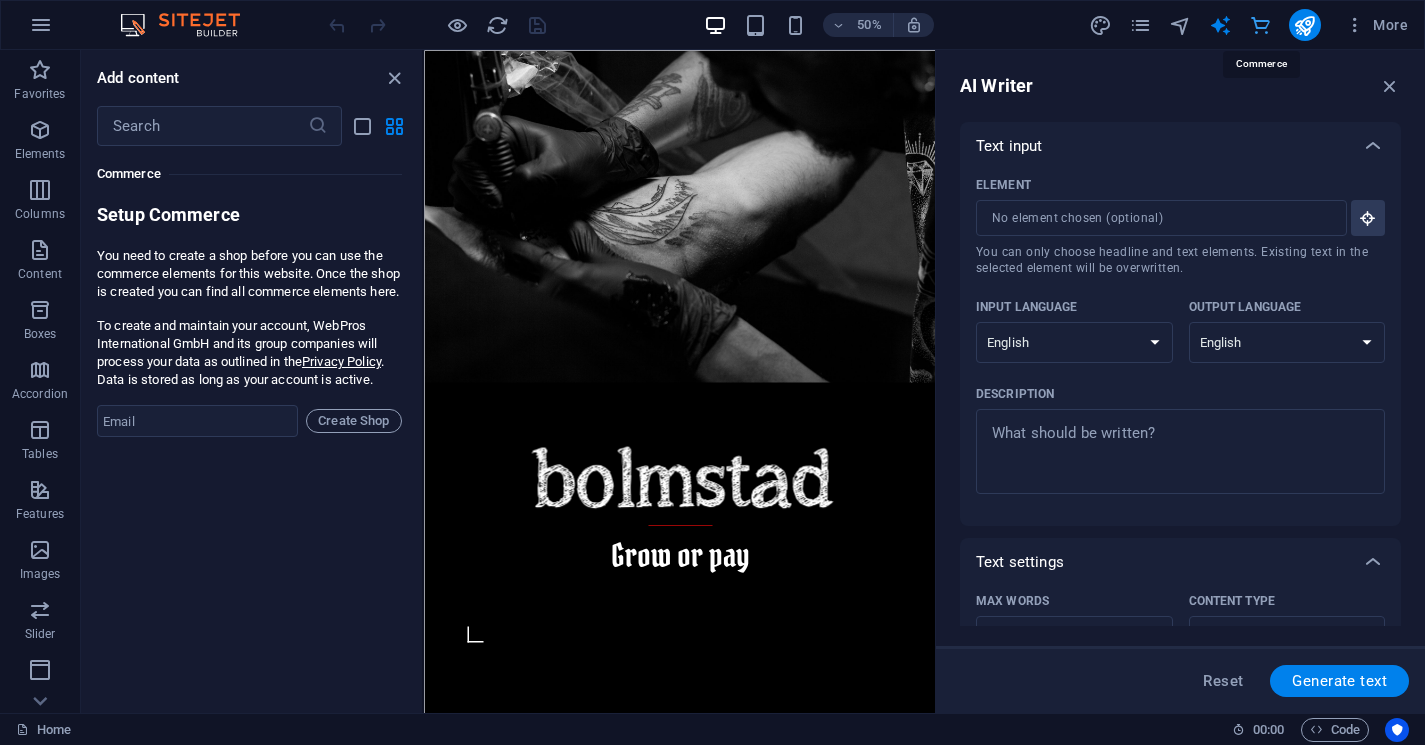 click at bounding box center (1260, 25) 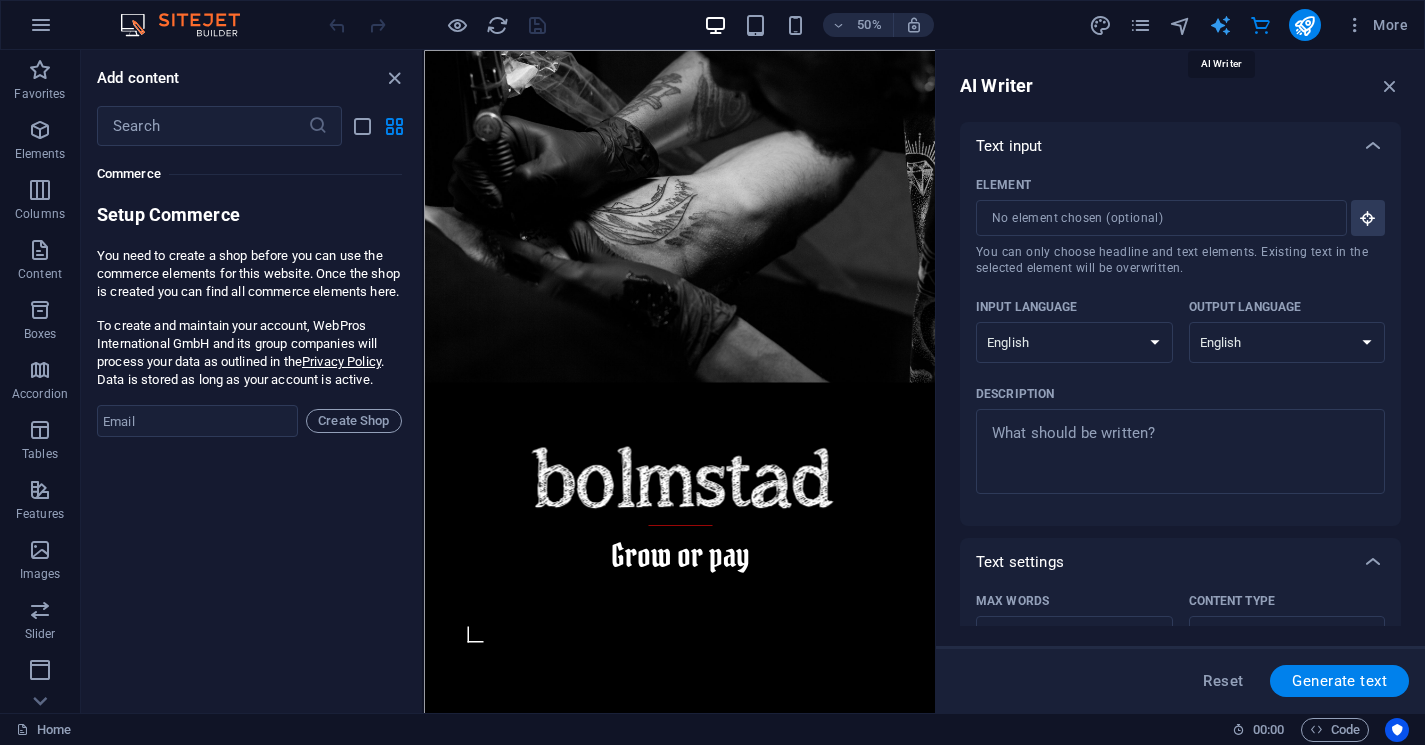 click at bounding box center (1220, 25) 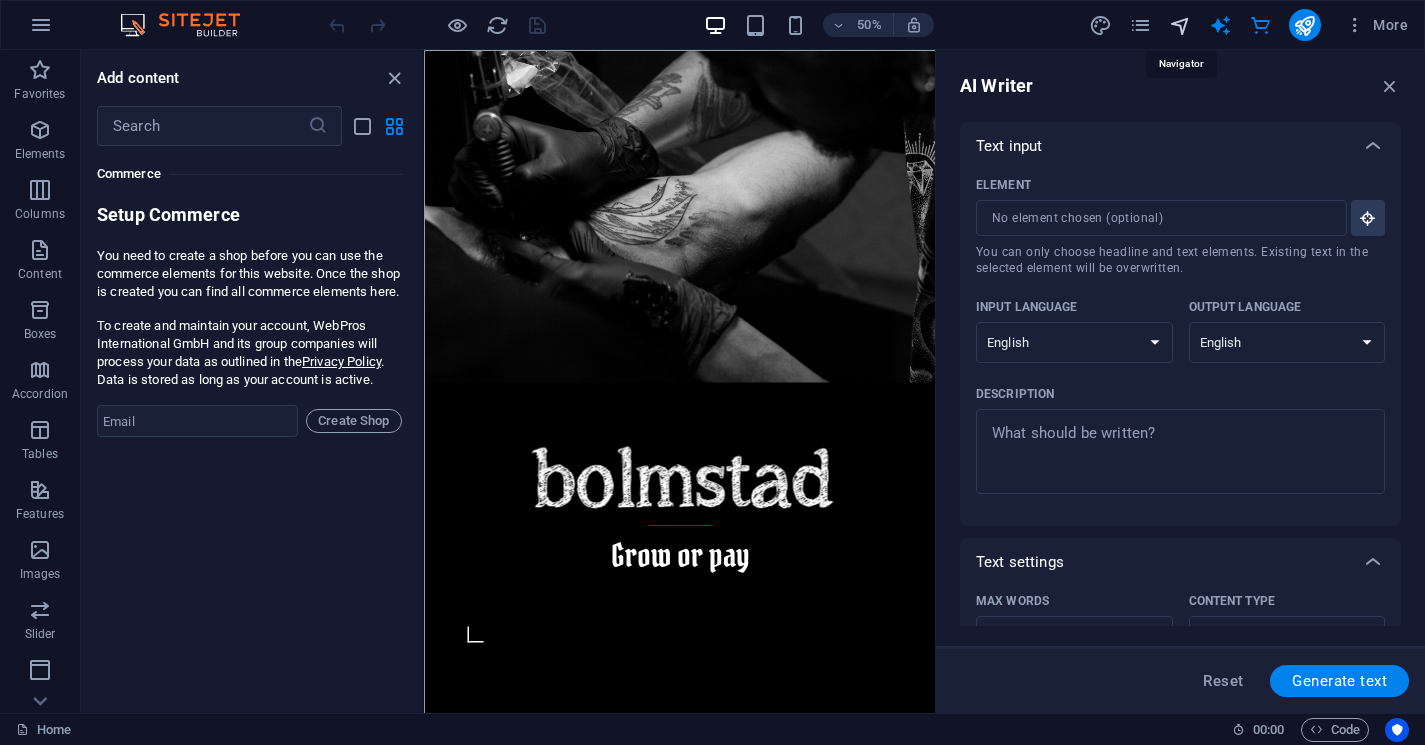 click at bounding box center (1180, 25) 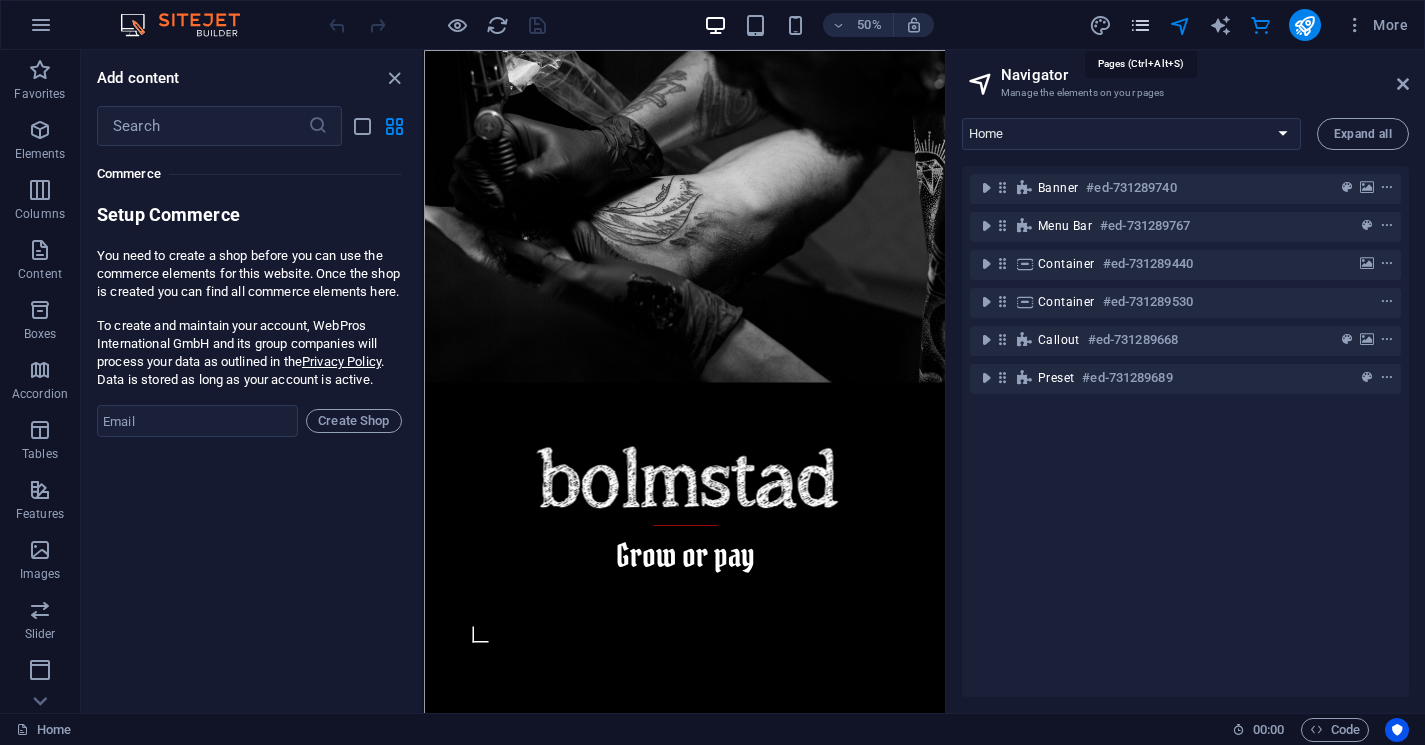 click at bounding box center (1140, 25) 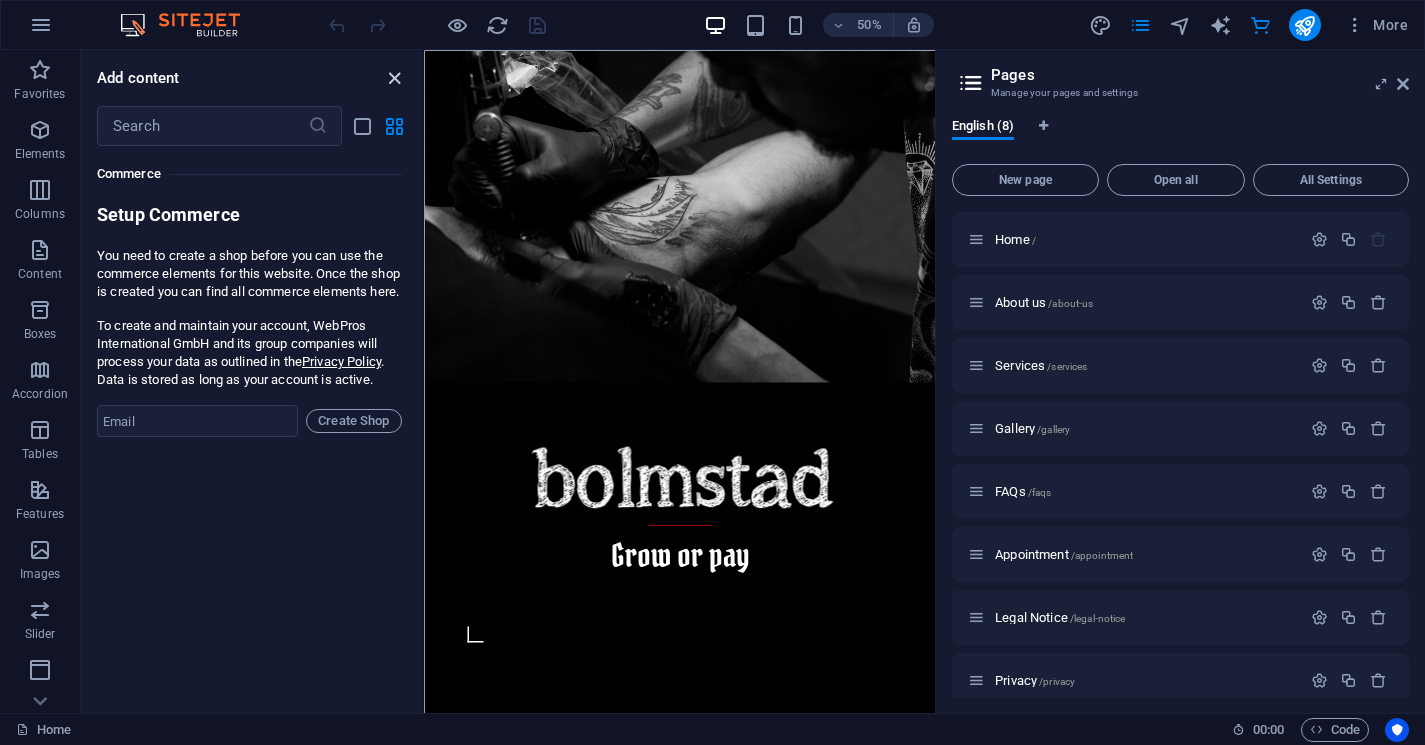 click at bounding box center (394, 78) 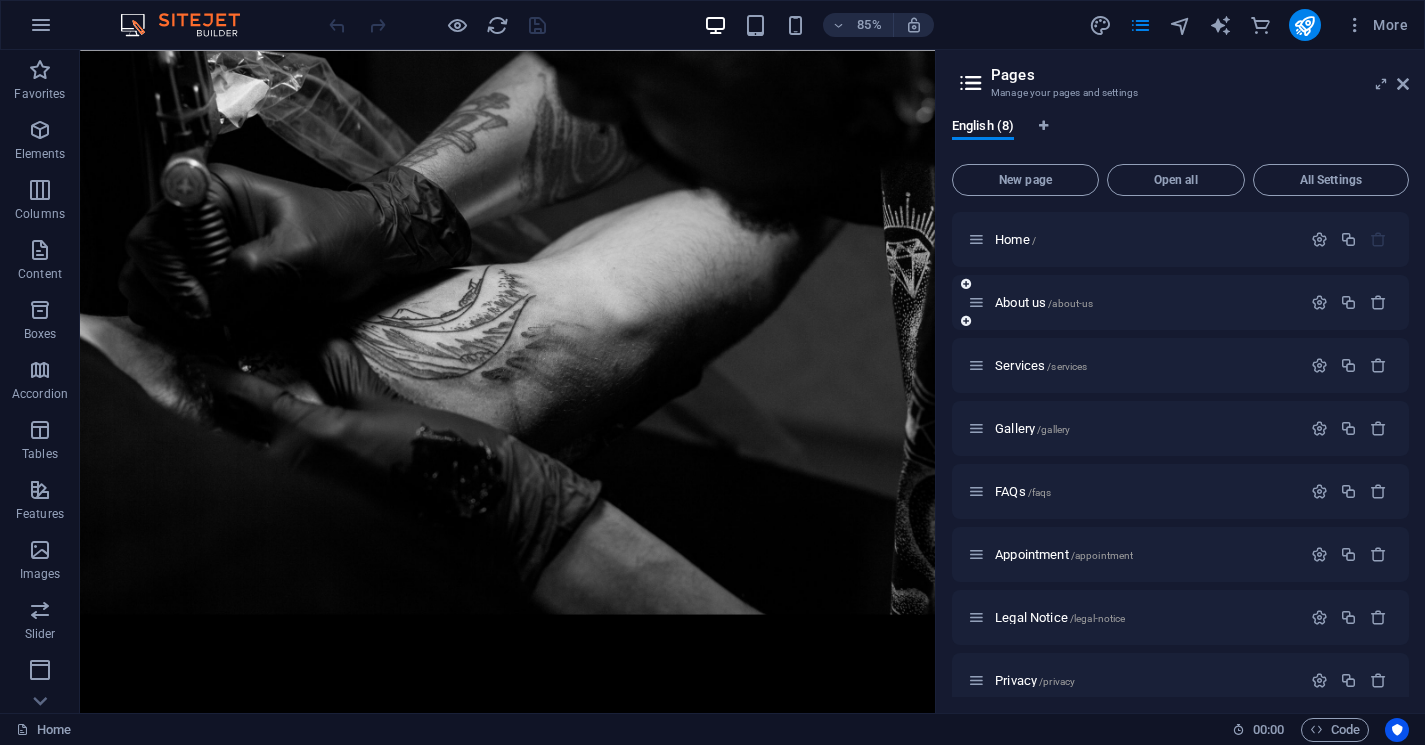scroll, scrollTop: 0, scrollLeft: 0, axis: both 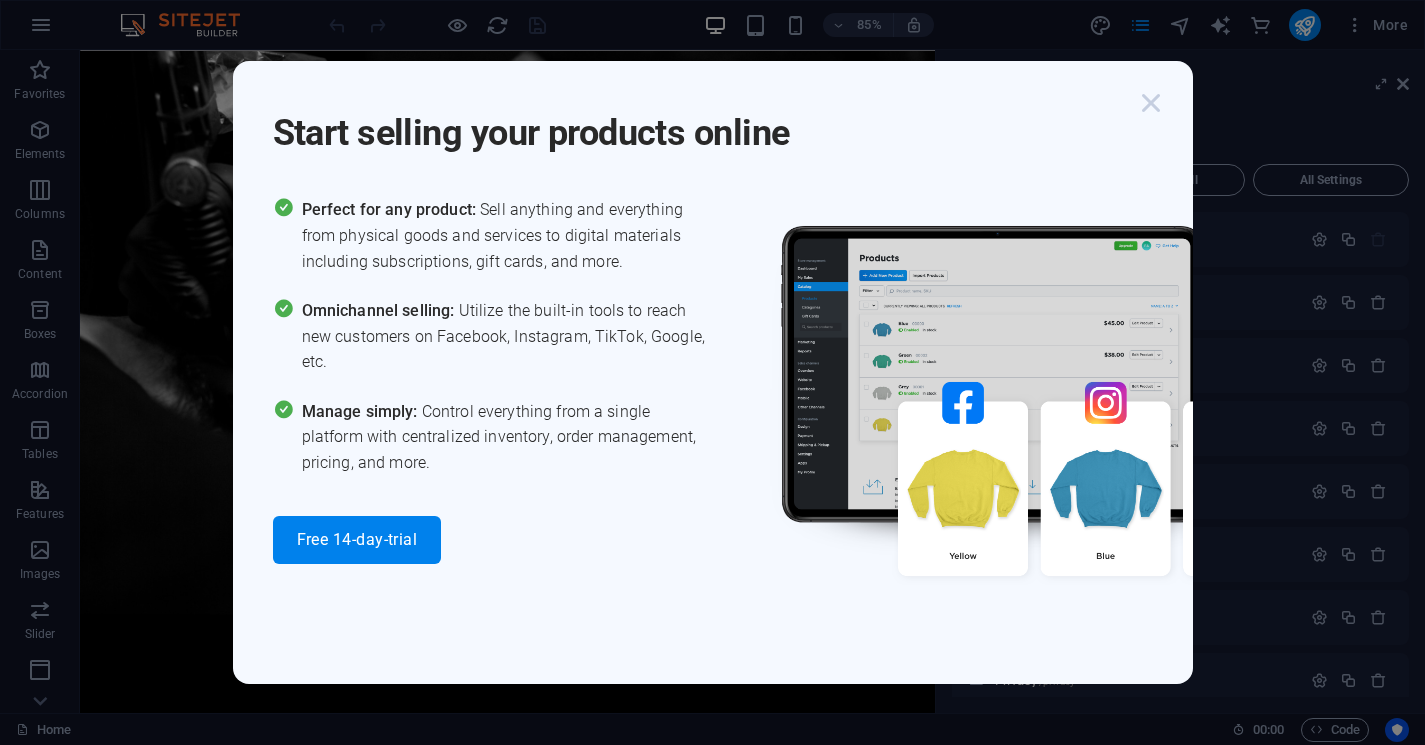 click at bounding box center (1151, 103) 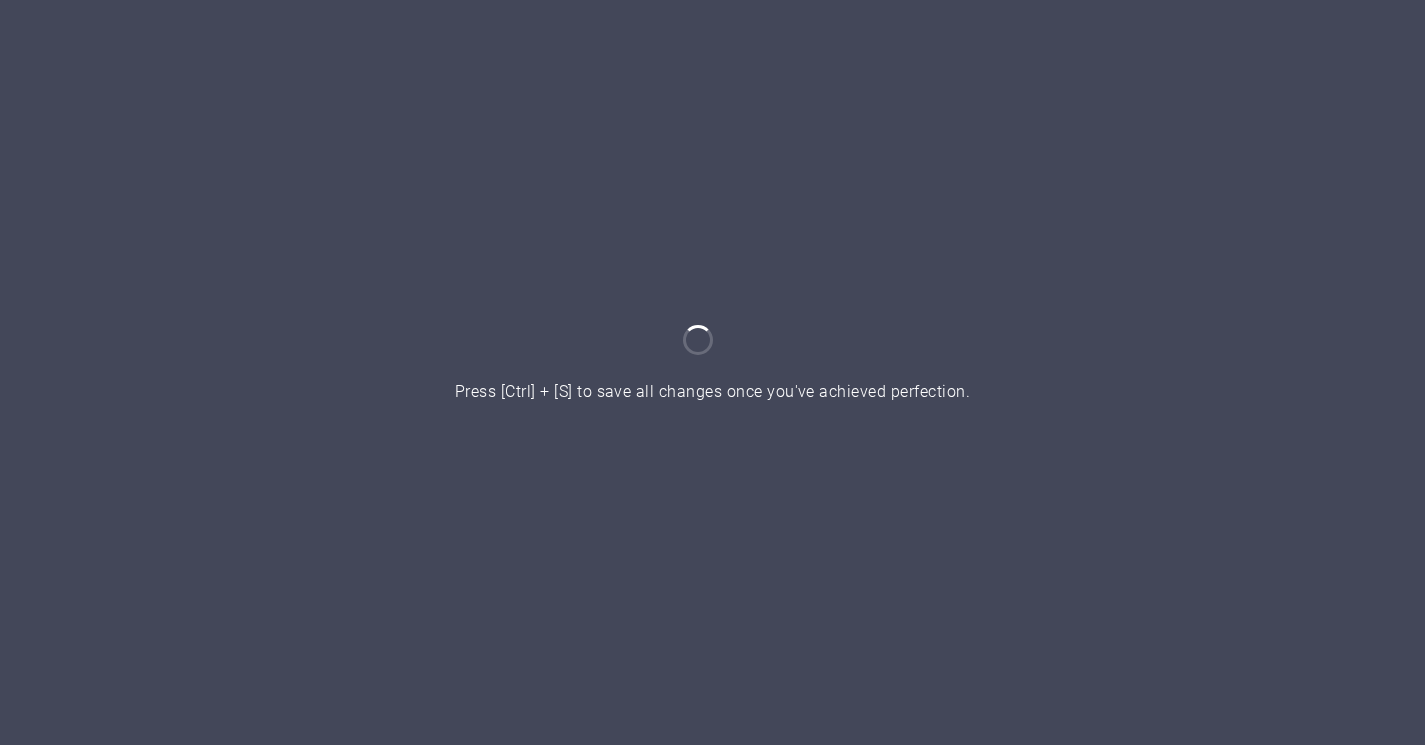 scroll, scrollTop: 0, scrollLeft: 0, axis: both 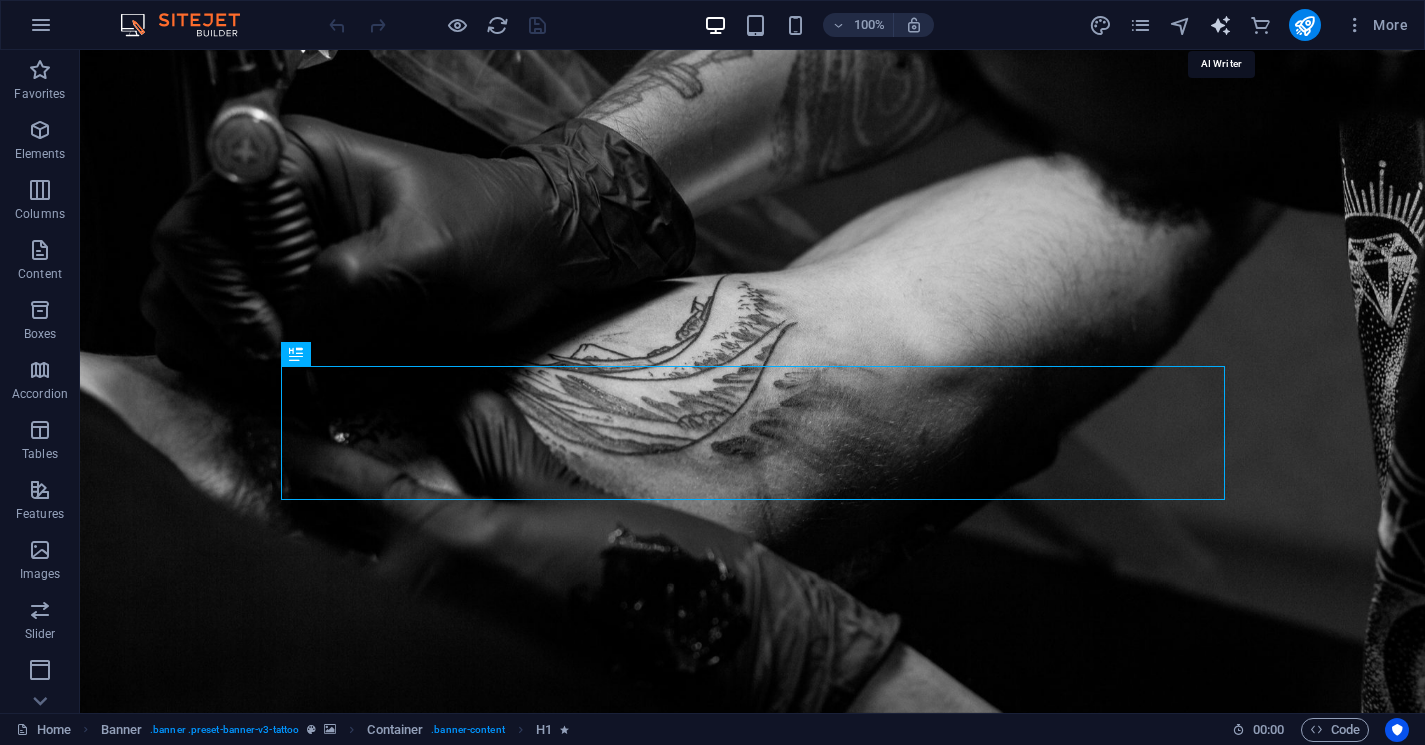 click at bounding box center [1220, 25] 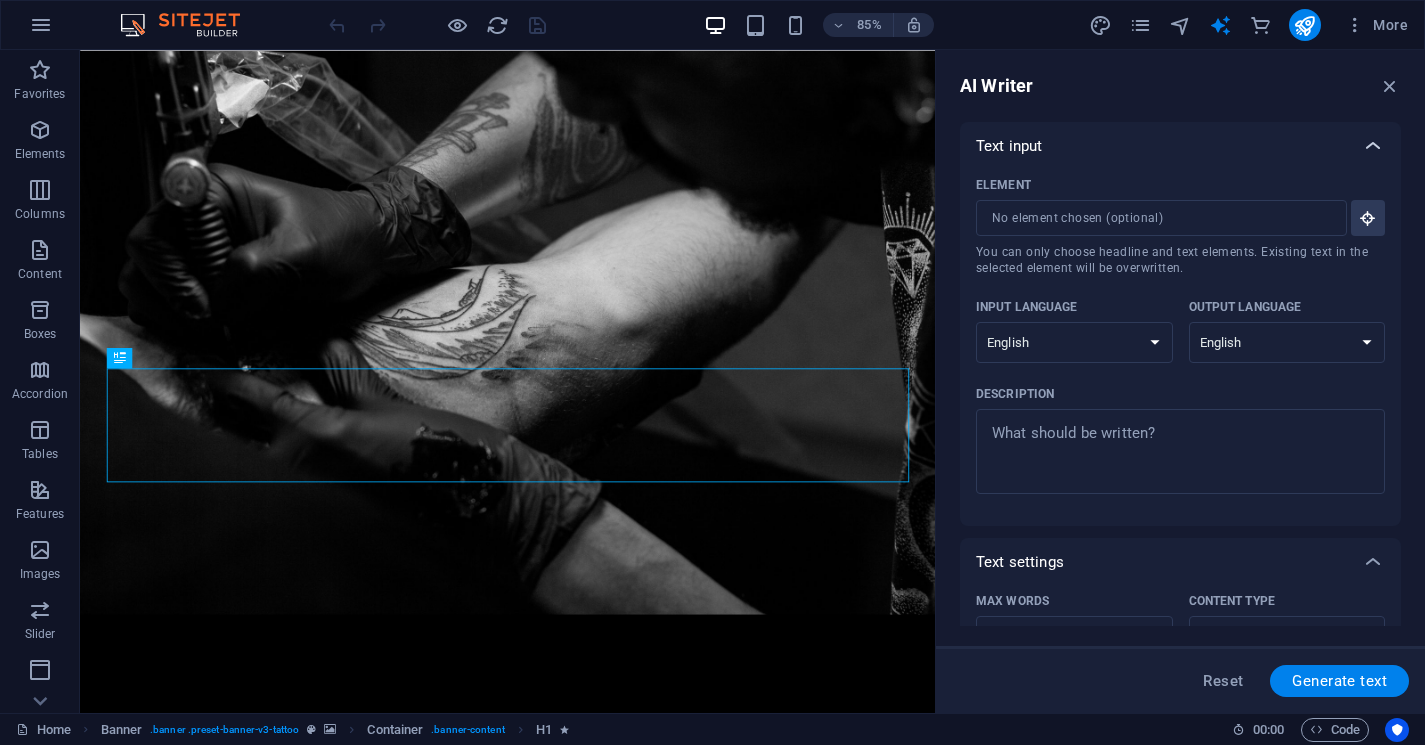click at bounding box center [1373, 146] 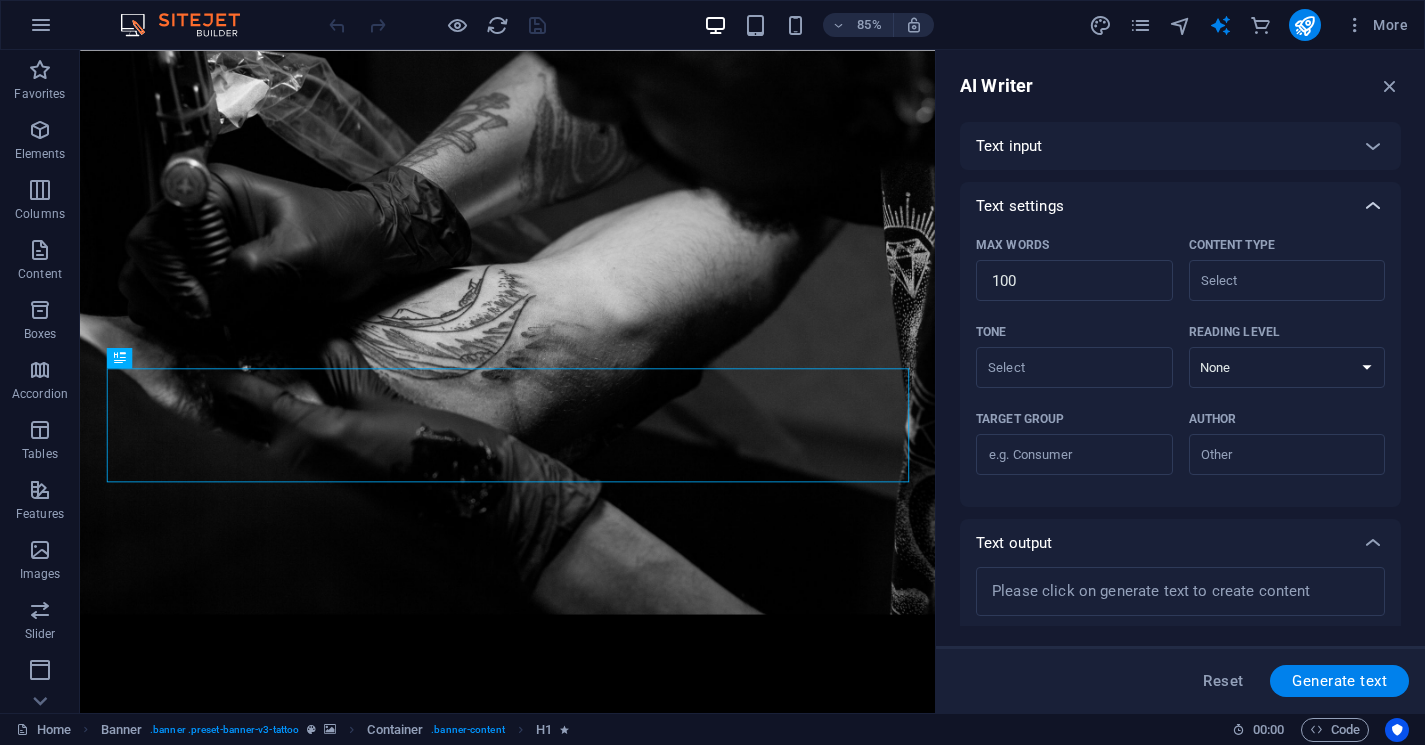 click at bounding box center (1373, 206) 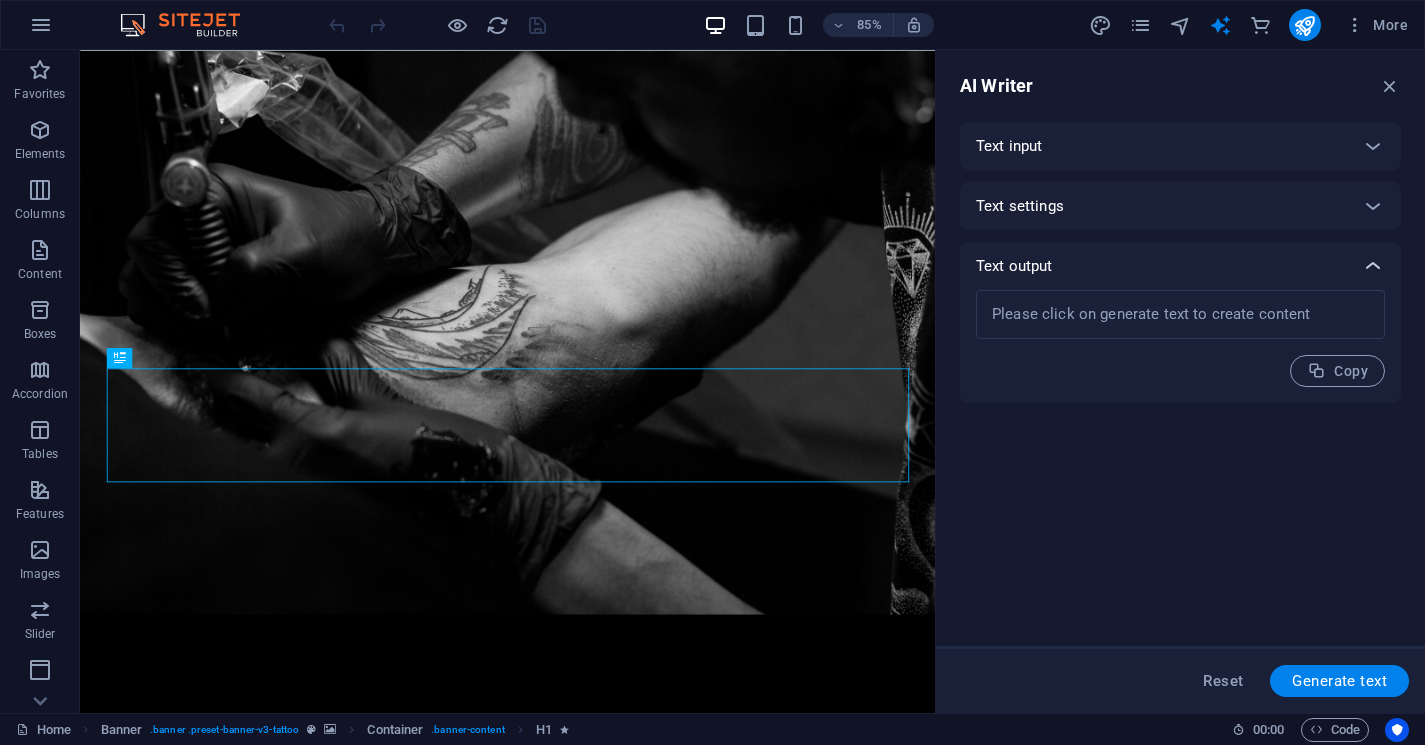 click at bounding box center [1373, 266] 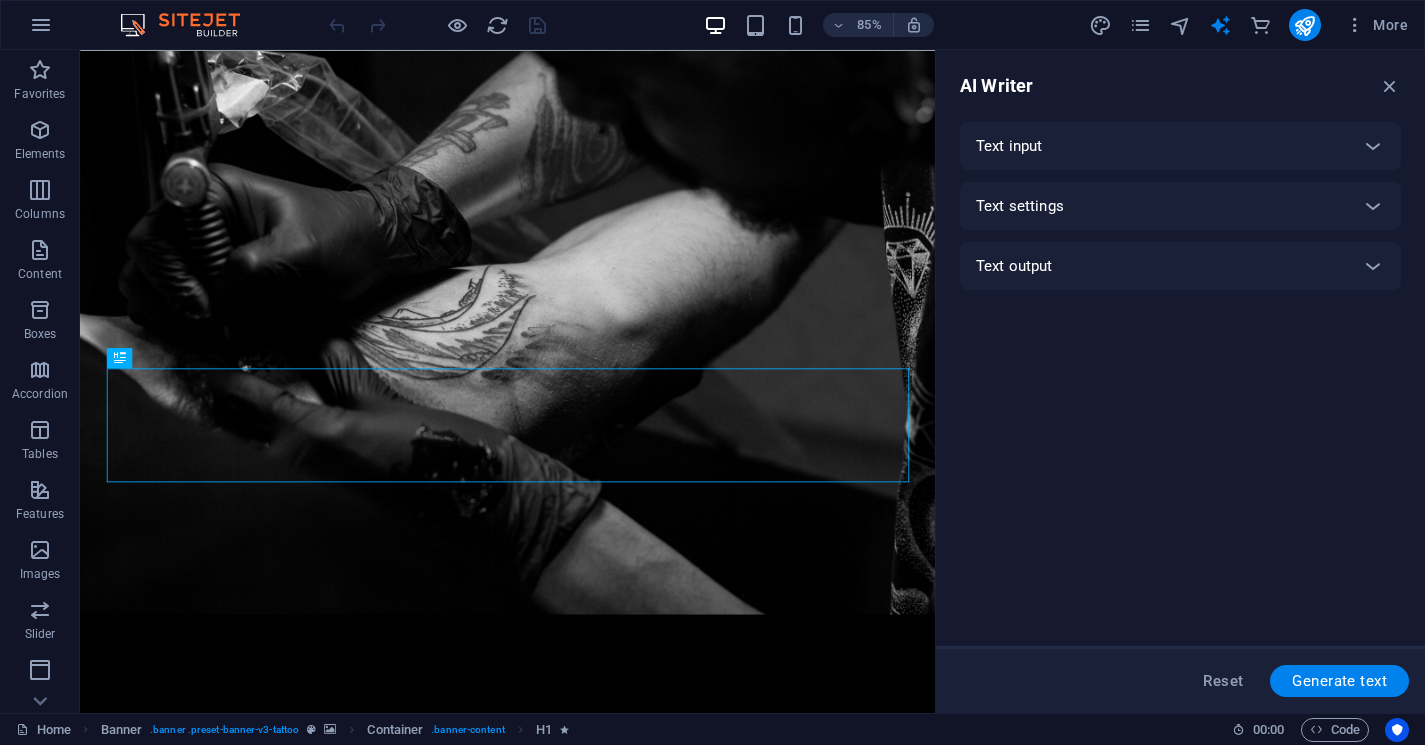 click on "AI Writer" at bounding box center [996, 86] 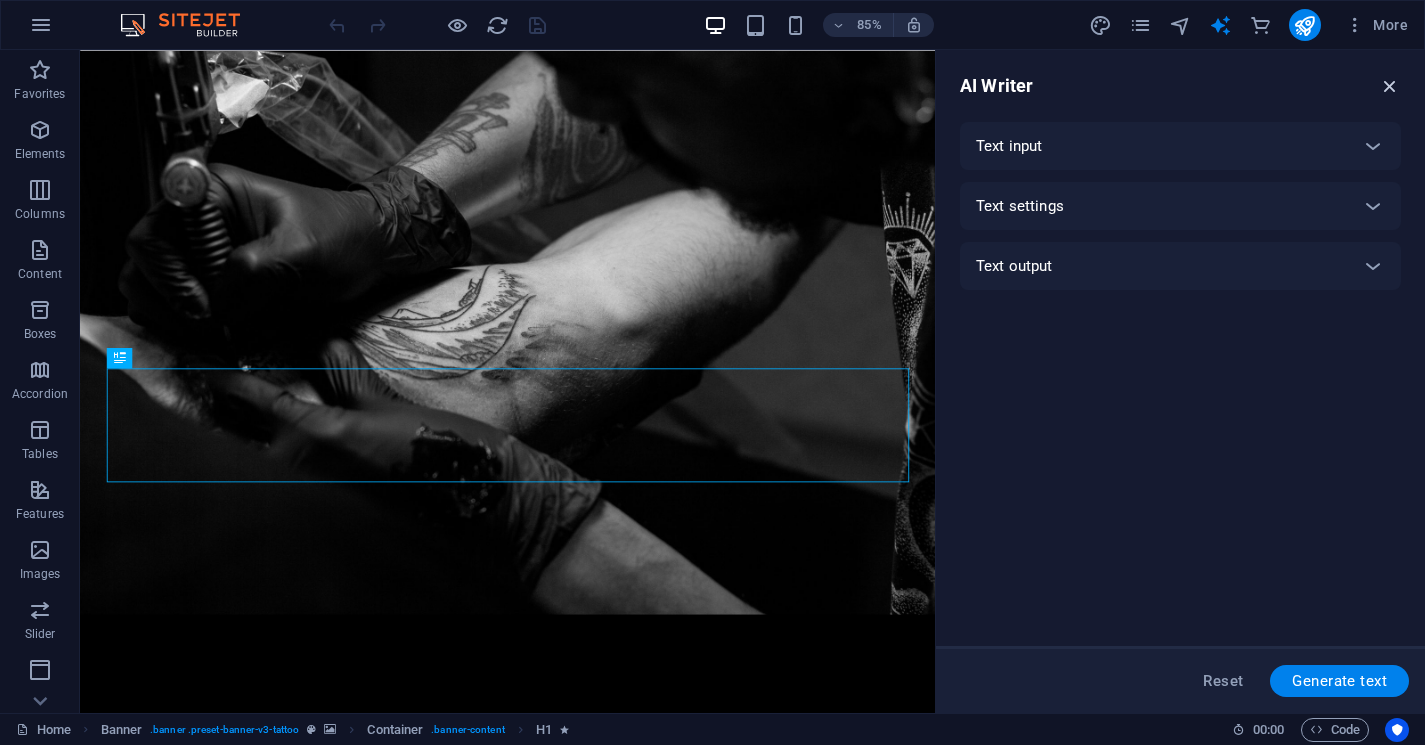click at bounding box center [1390, 86] 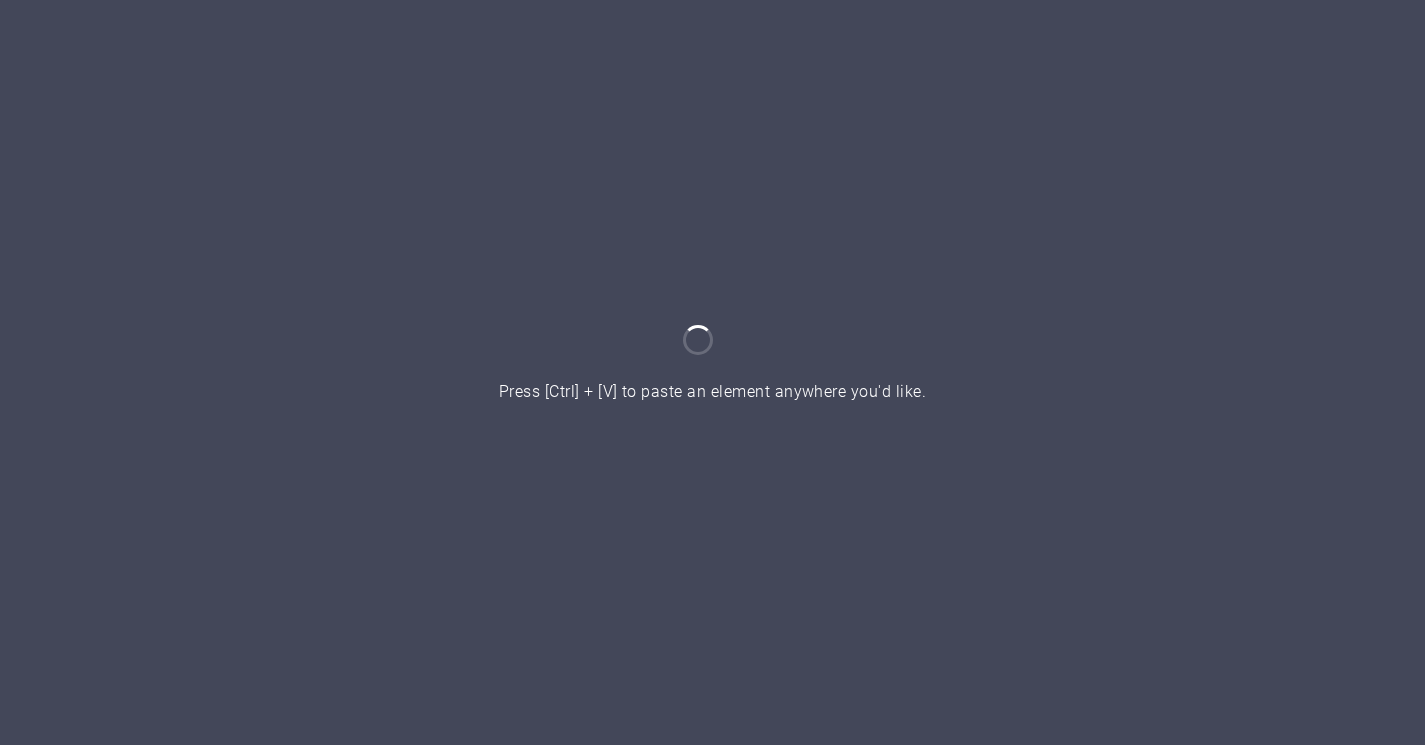 scroll, scrollTop: 0, scrollLeft: 0, axis: both 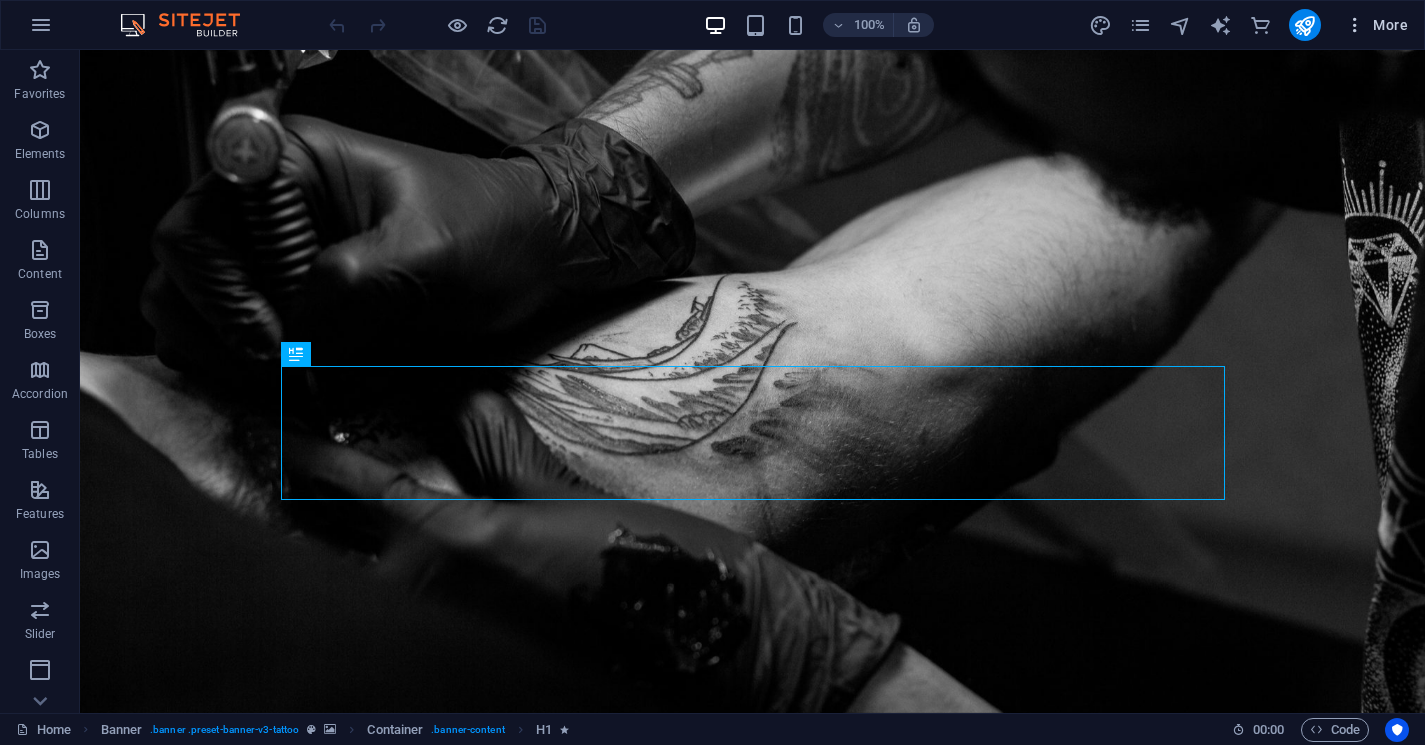 click on "More" at bounding box center (1376, 25) 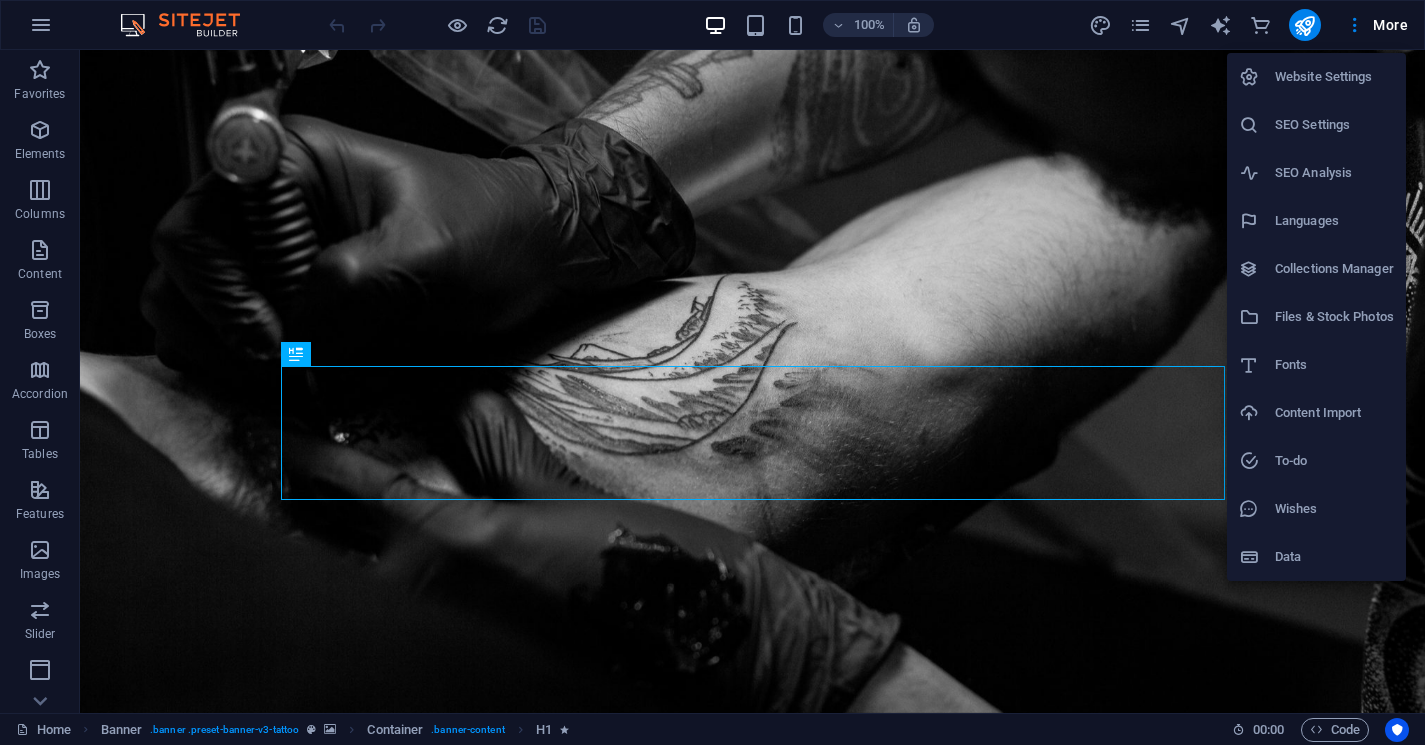 click at bounding box center [712, 372] 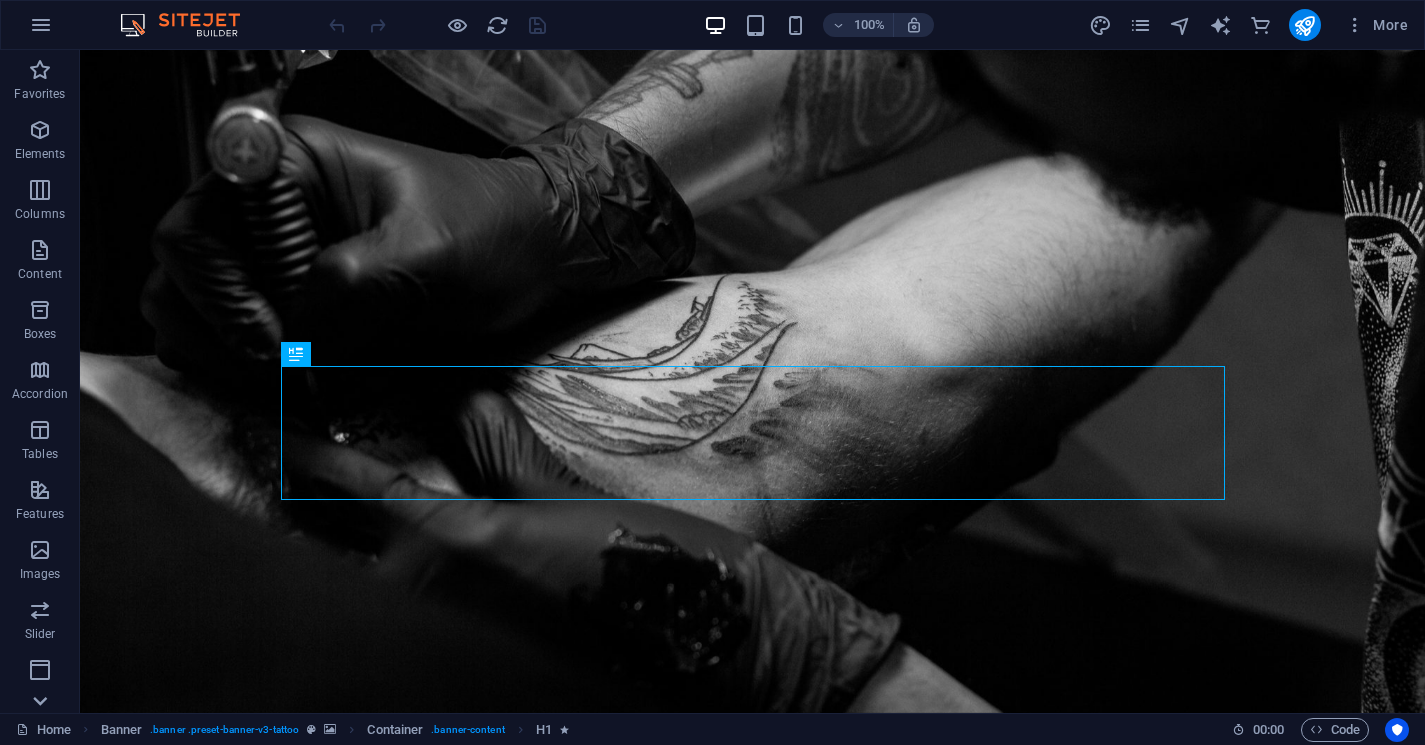 click 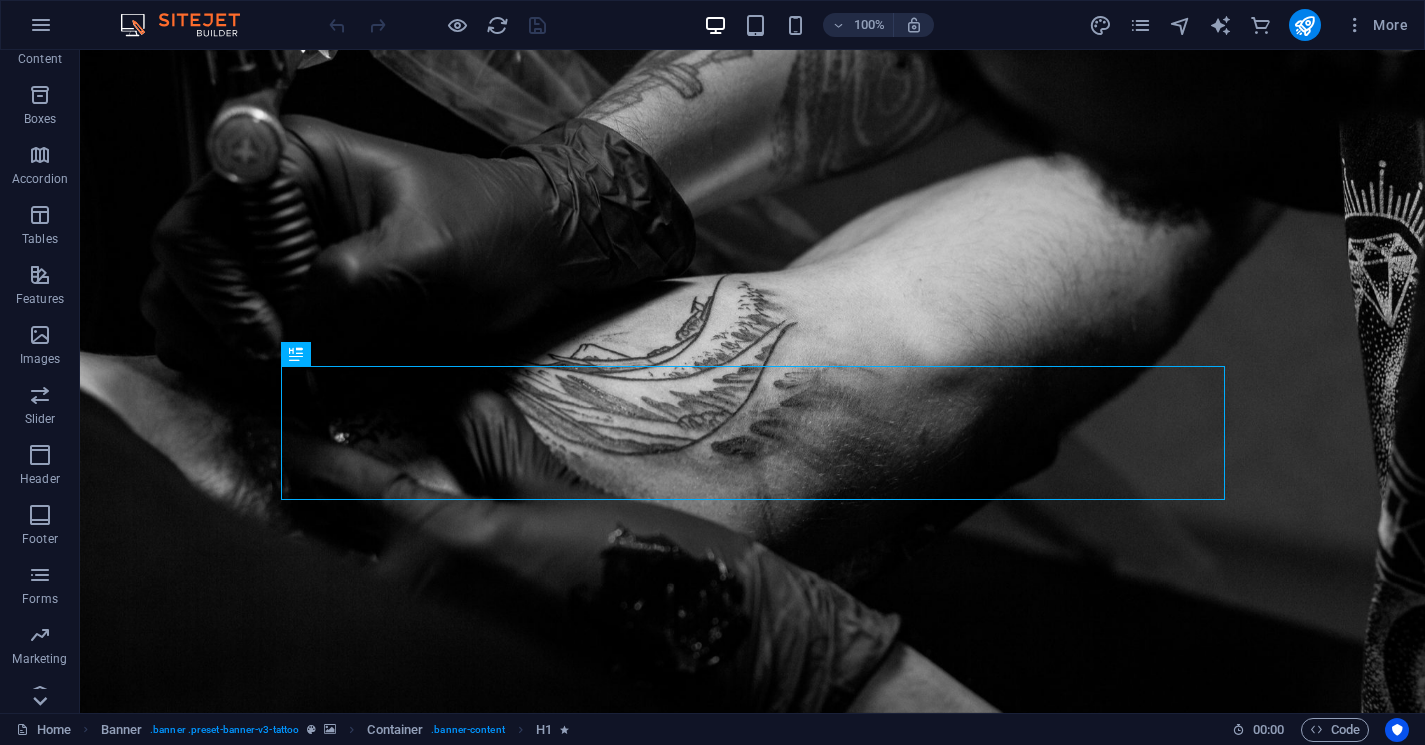 scroll, scrollTop: 297, scrollLeft: 0, axis: vertical 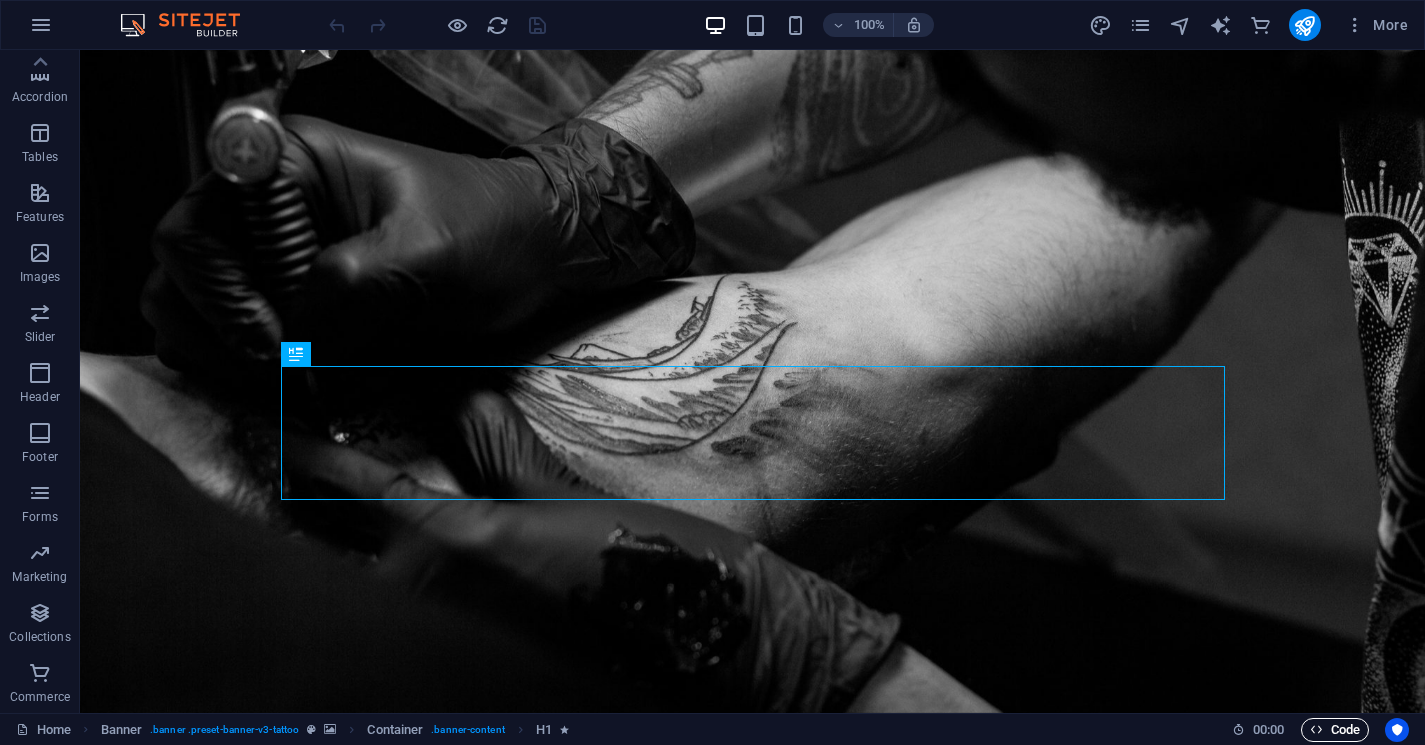click on "Code" at bounding box center [1335, 730] 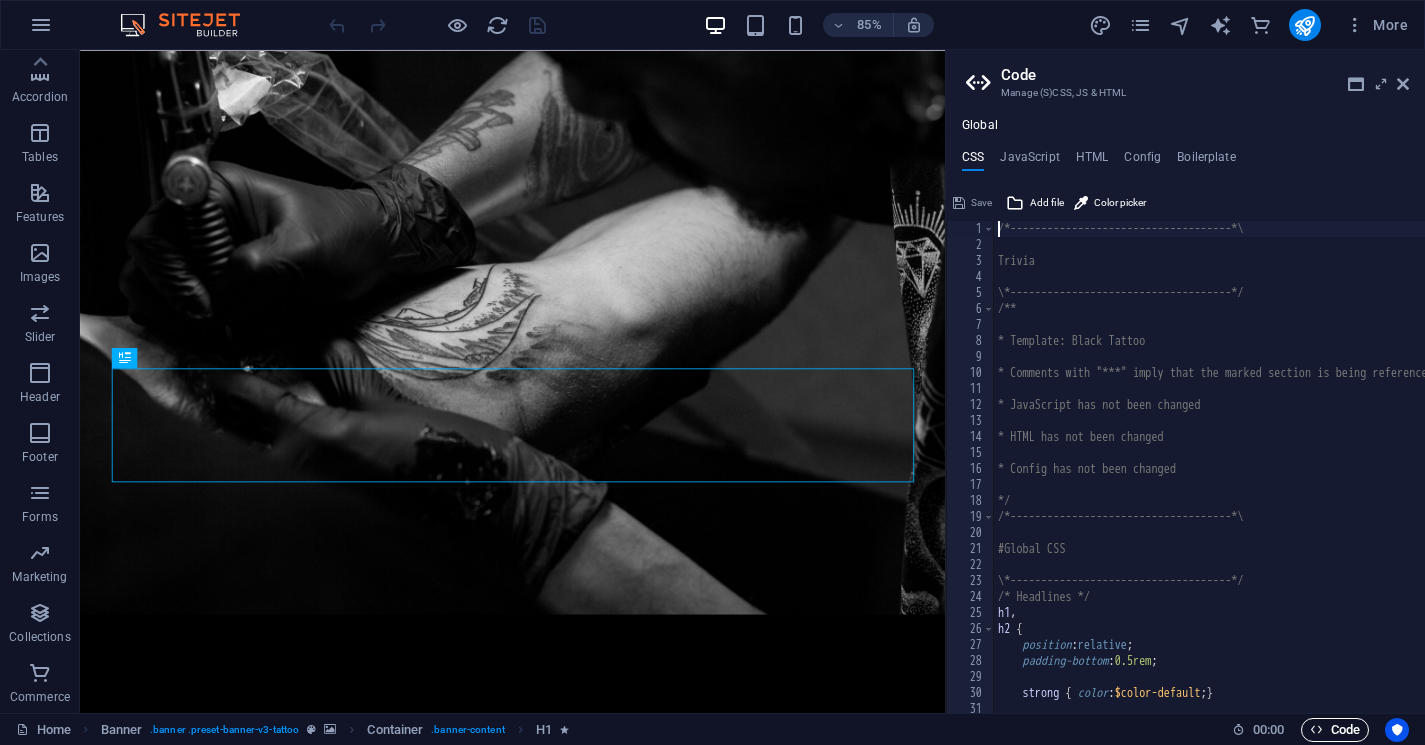 click on "Code" at bounding box center (1335, 730) 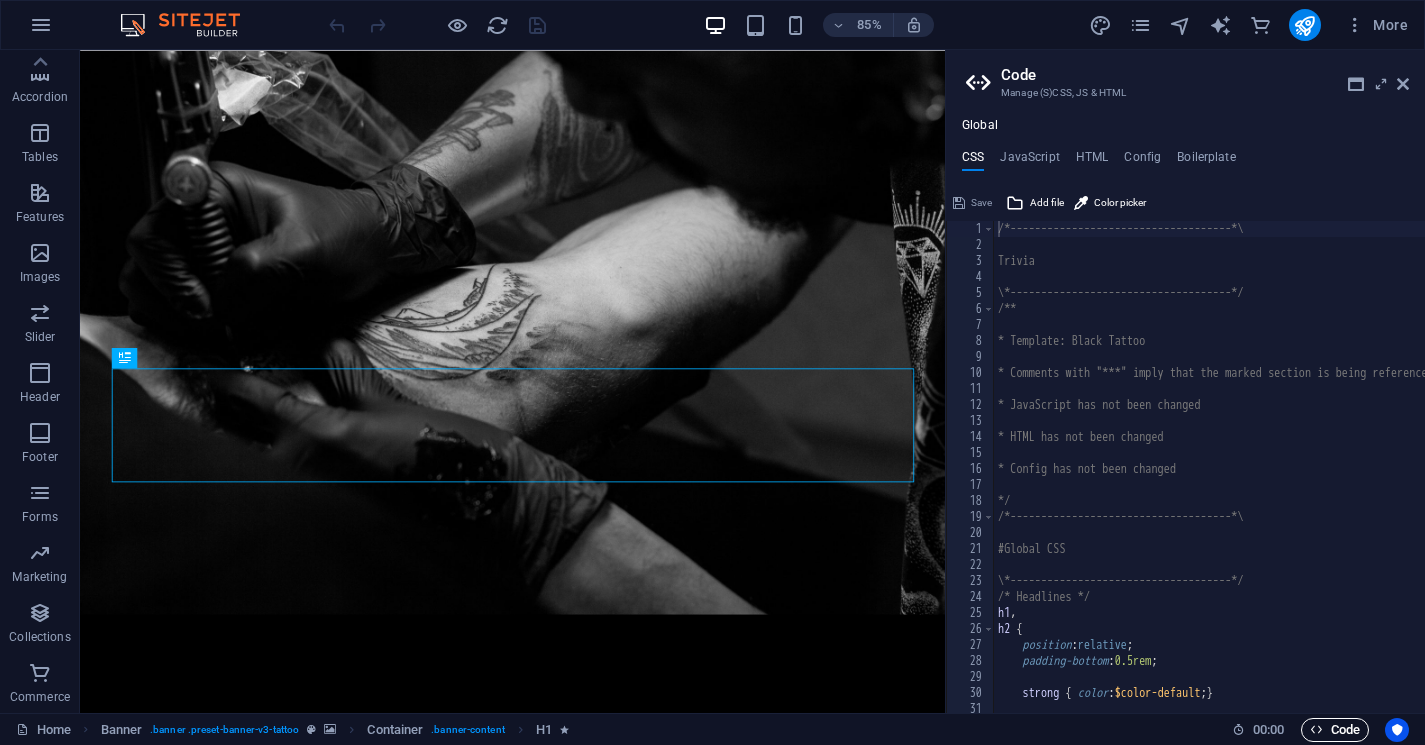 click on "Code" at bounding box center (1335, 730) 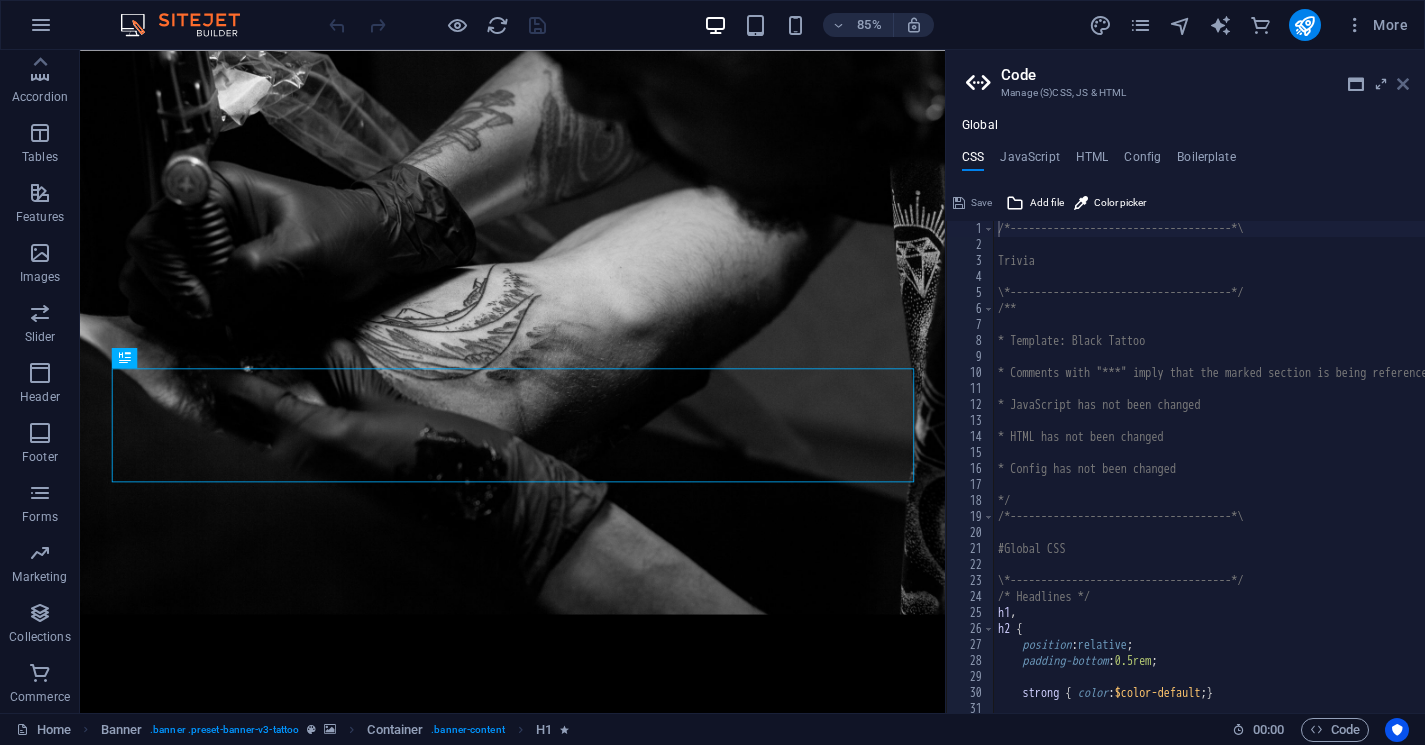 drag, startPoint x: 1406, startPoint y: 78, endPoint x: 1326, endPoint y: 29, distance: 93.813644 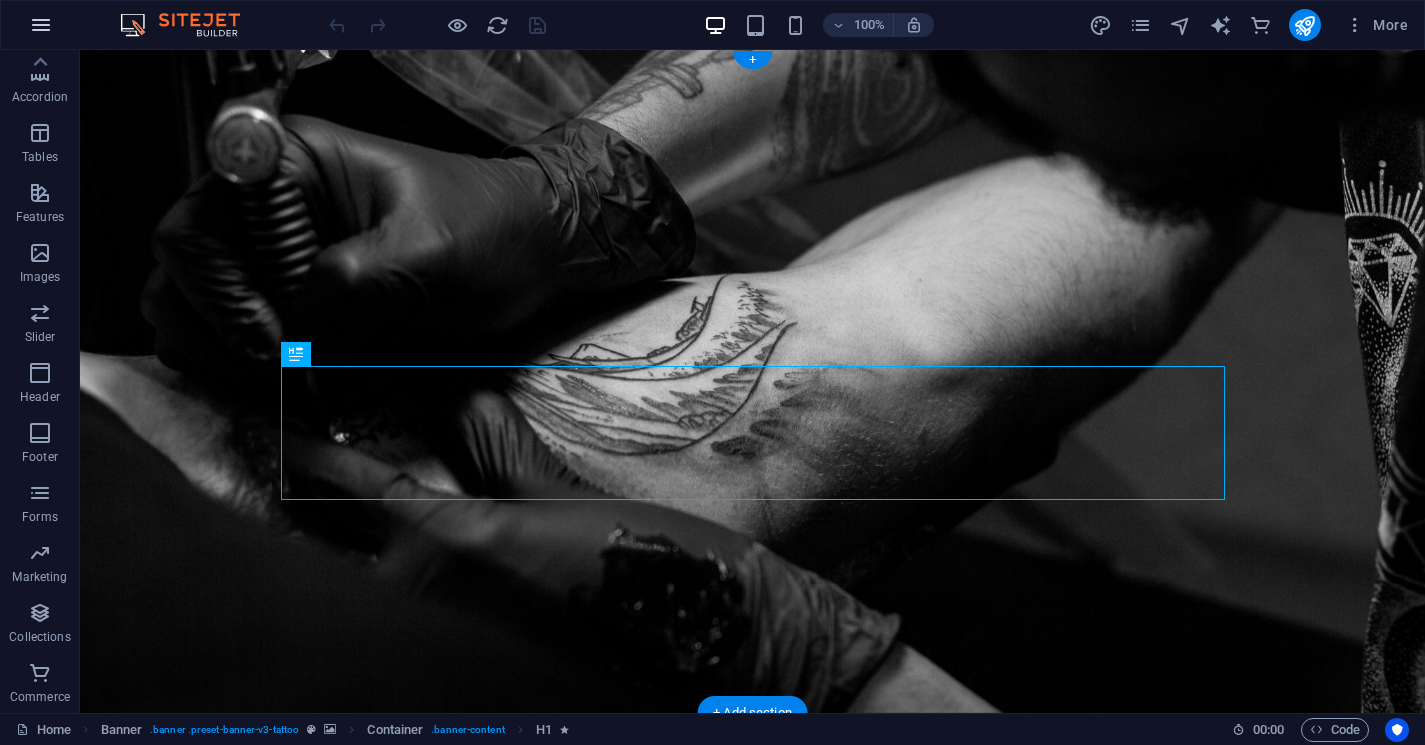 click at bounding box center (41, 25) 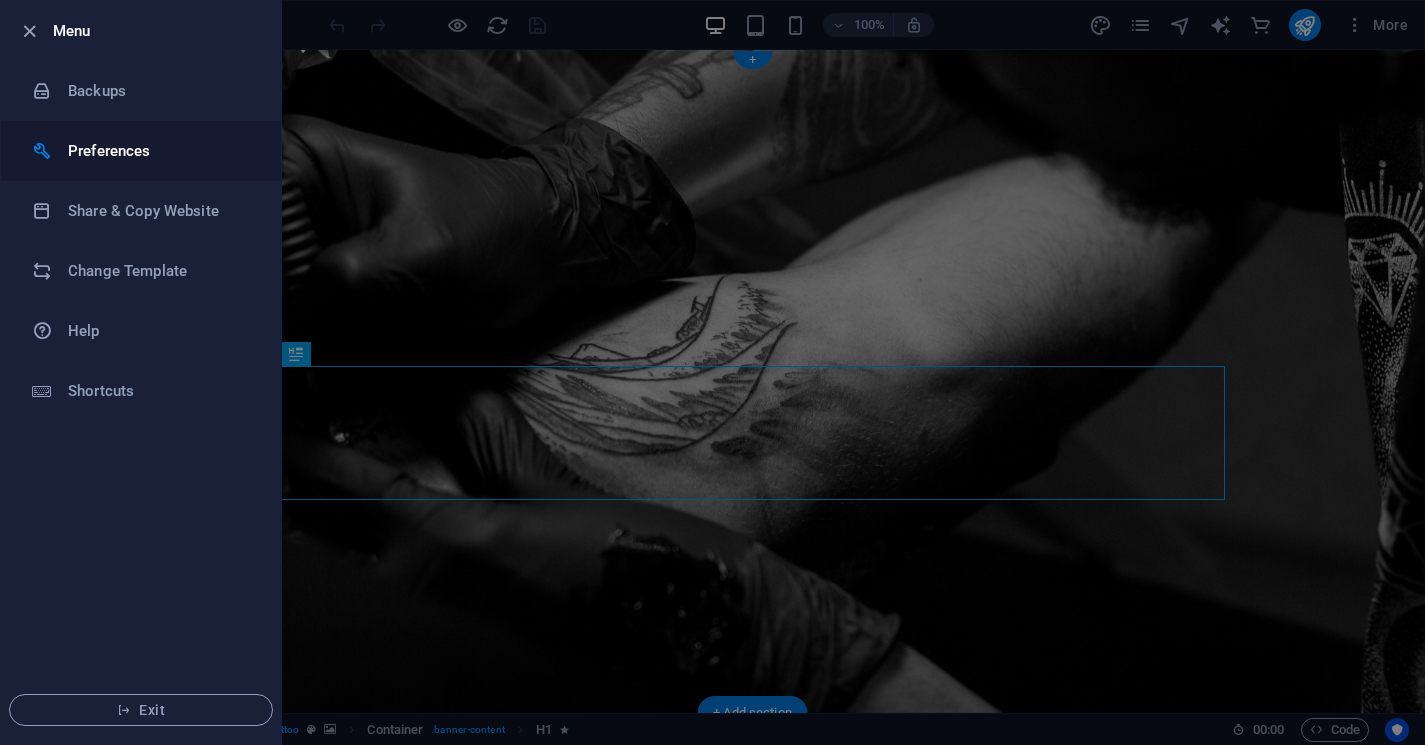 click on "Preferences" at bounding box center [160, 151] 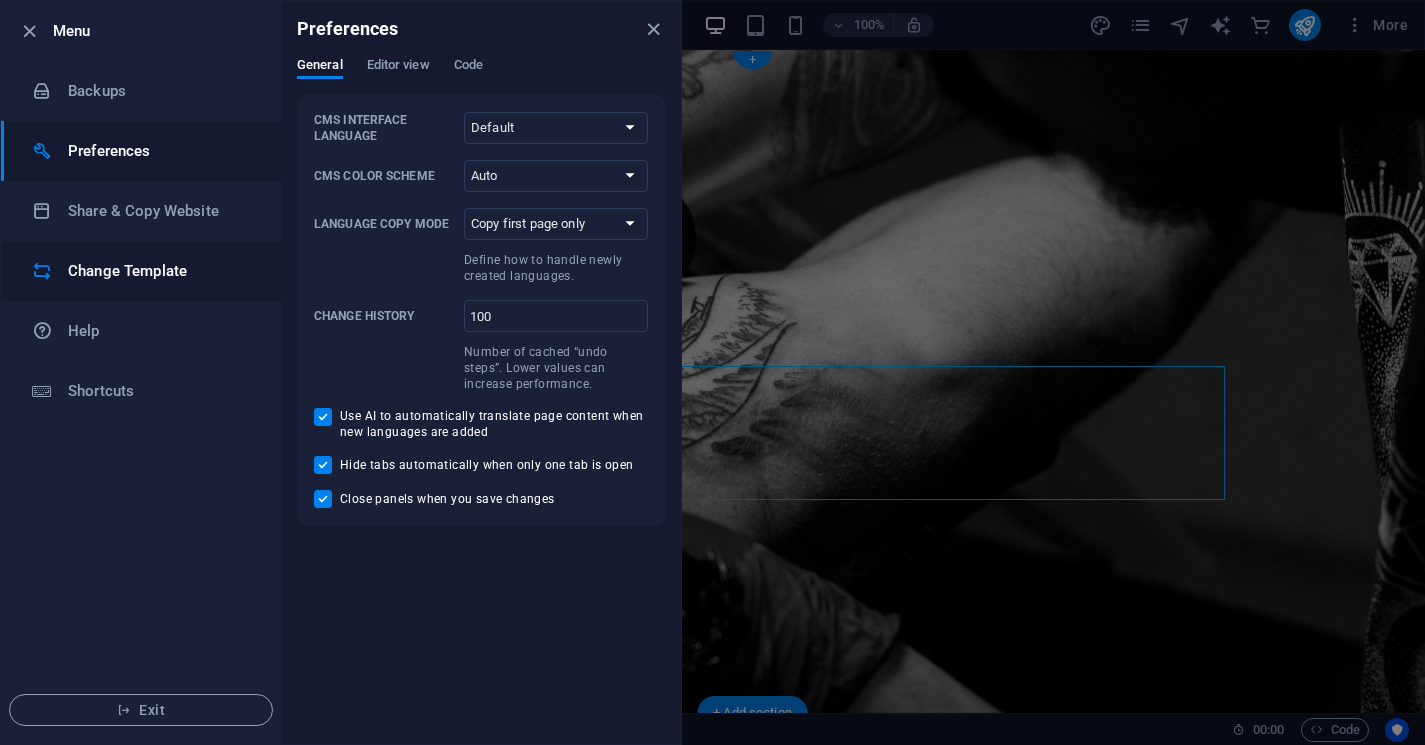 click on "Change Template" at bounding box center [160, 271] 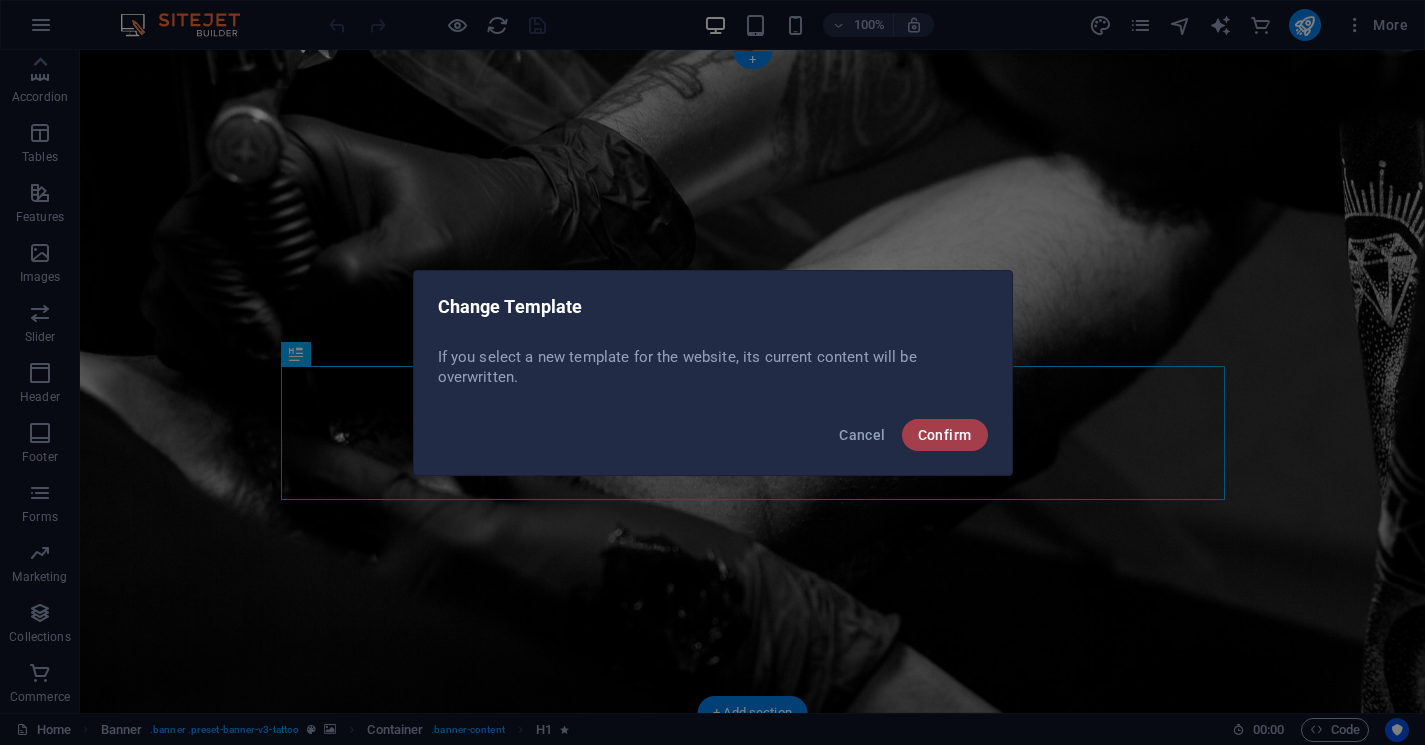 click on "Confirm" at bounding box center (945, 435) 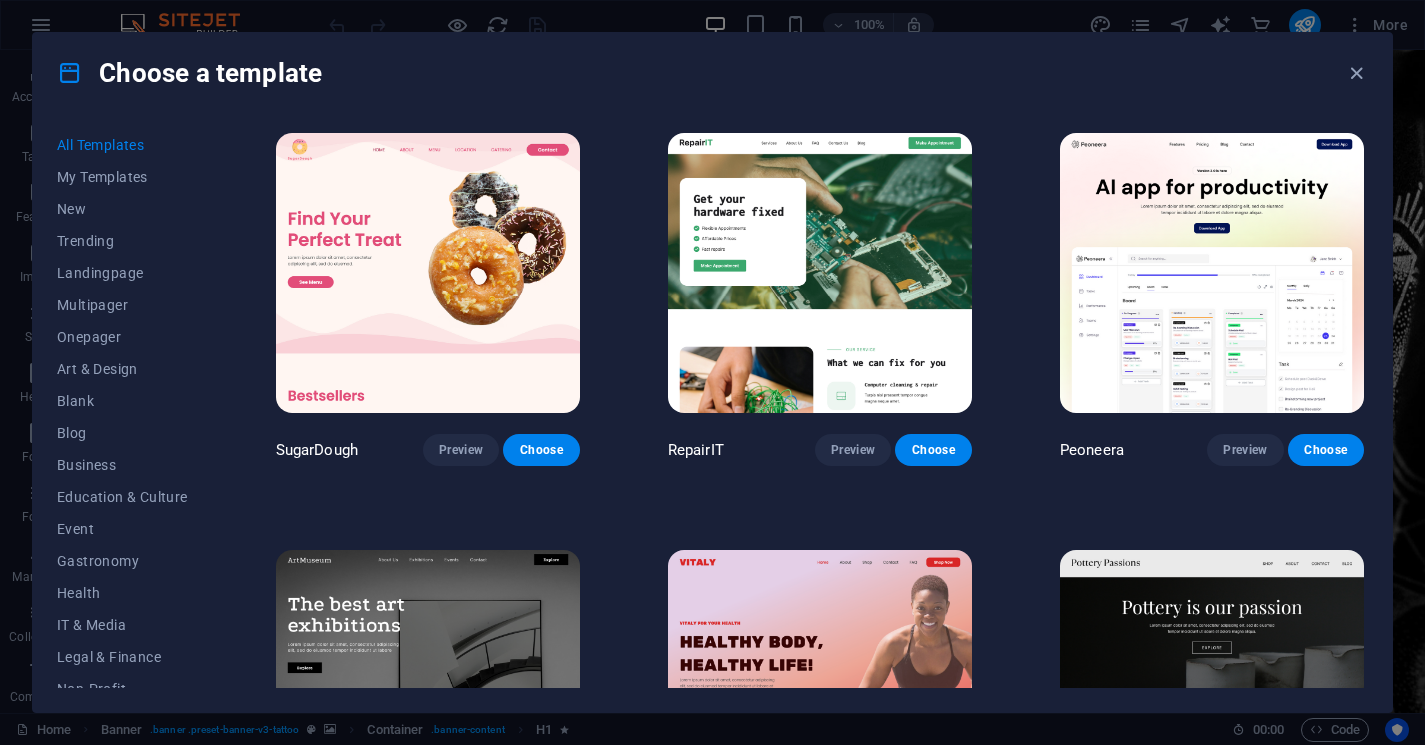 scroll, scrollTop: 0, scrollLeft: 0, axis: both 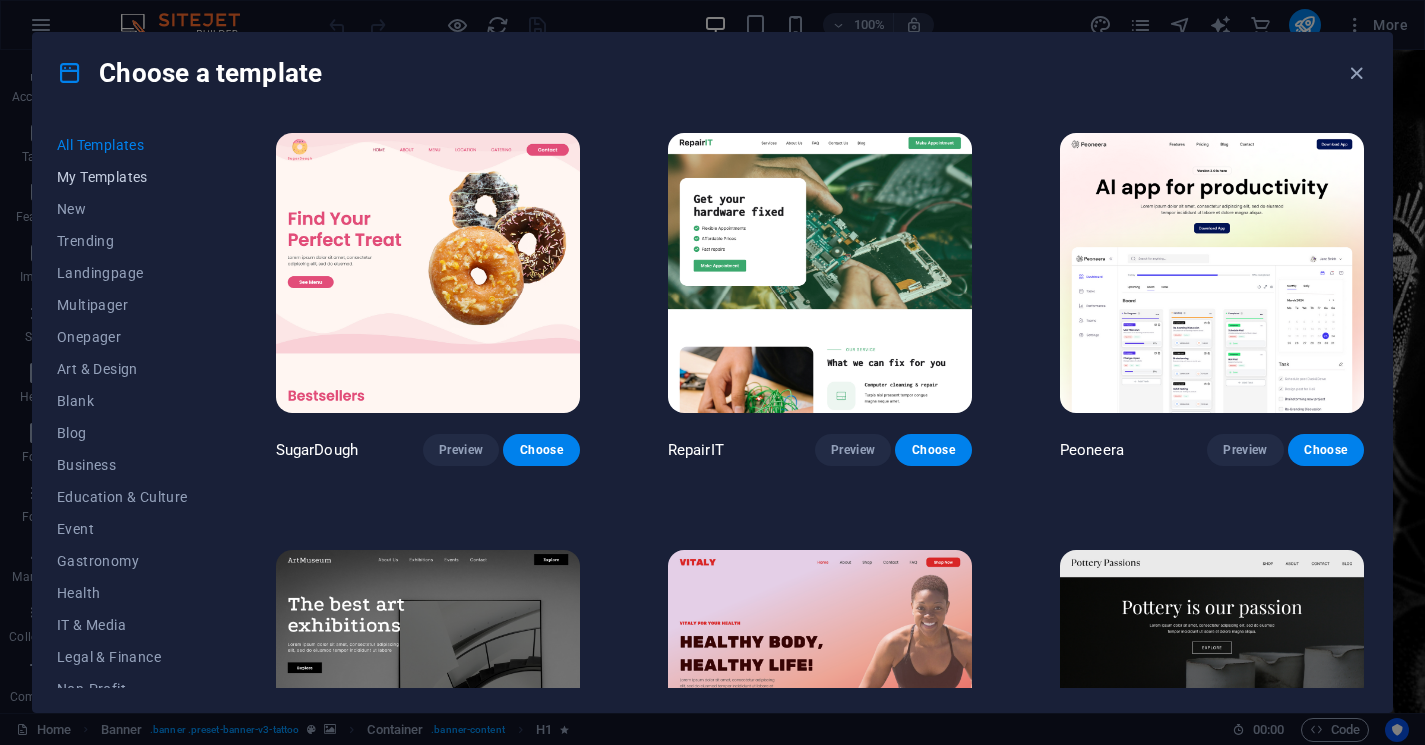click on "My Templates" at bounding box center [122, 177] 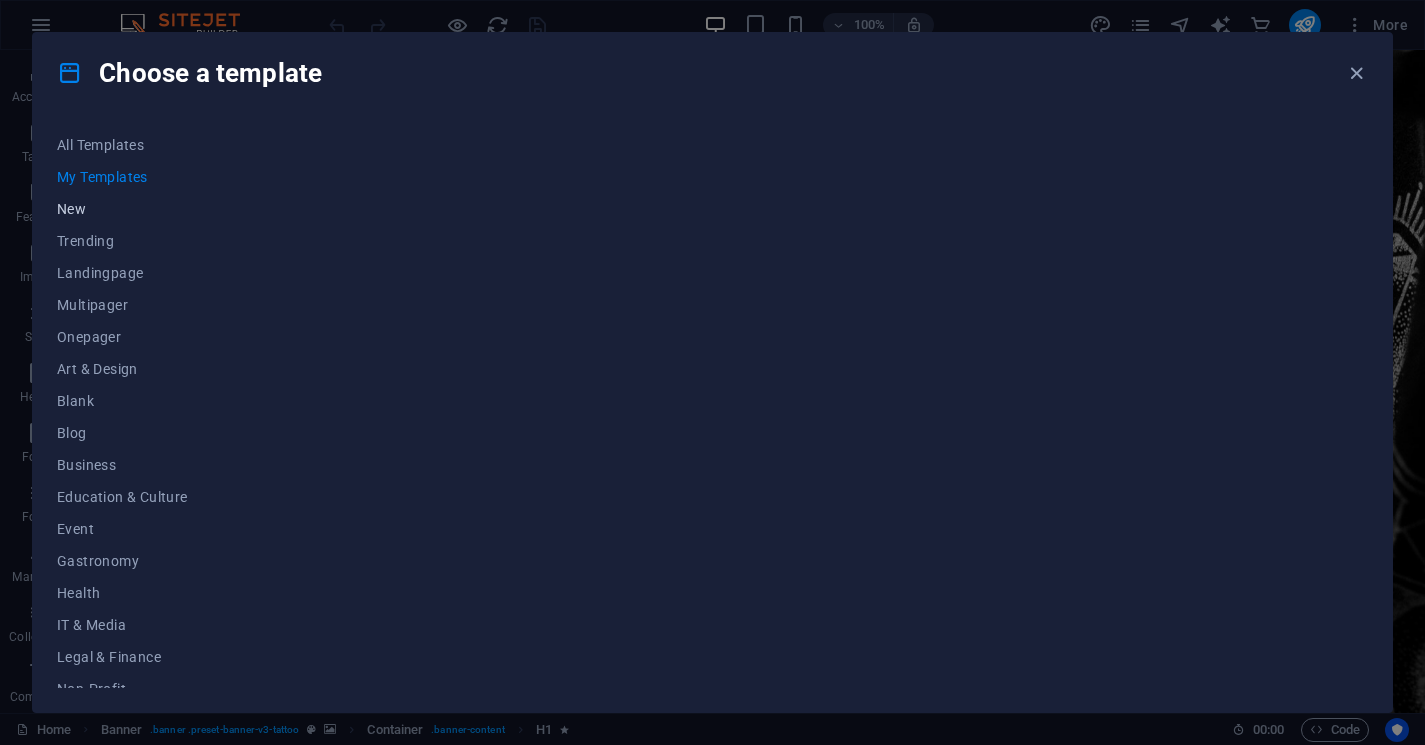 click on "New" at bounding box center (122, 209) 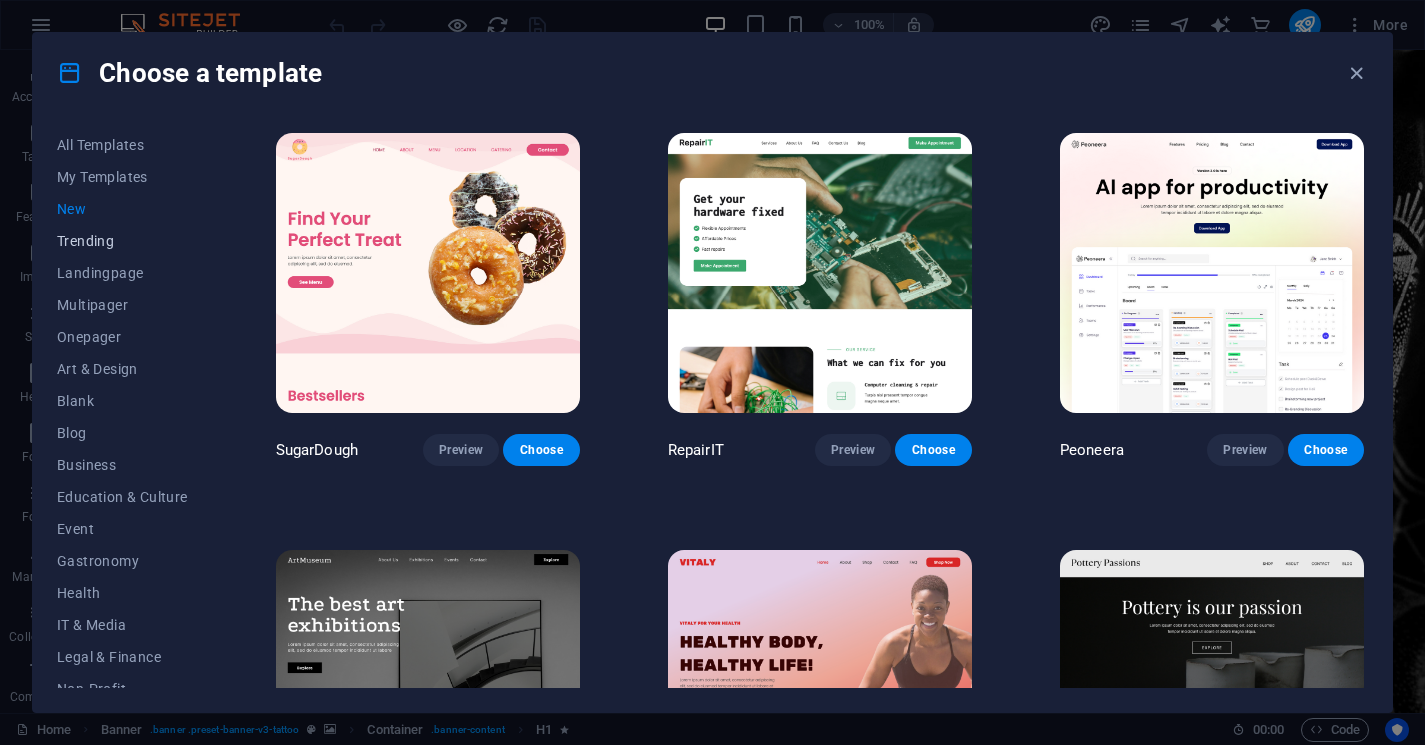 click on "Trending" at bounding box center [122, 241] 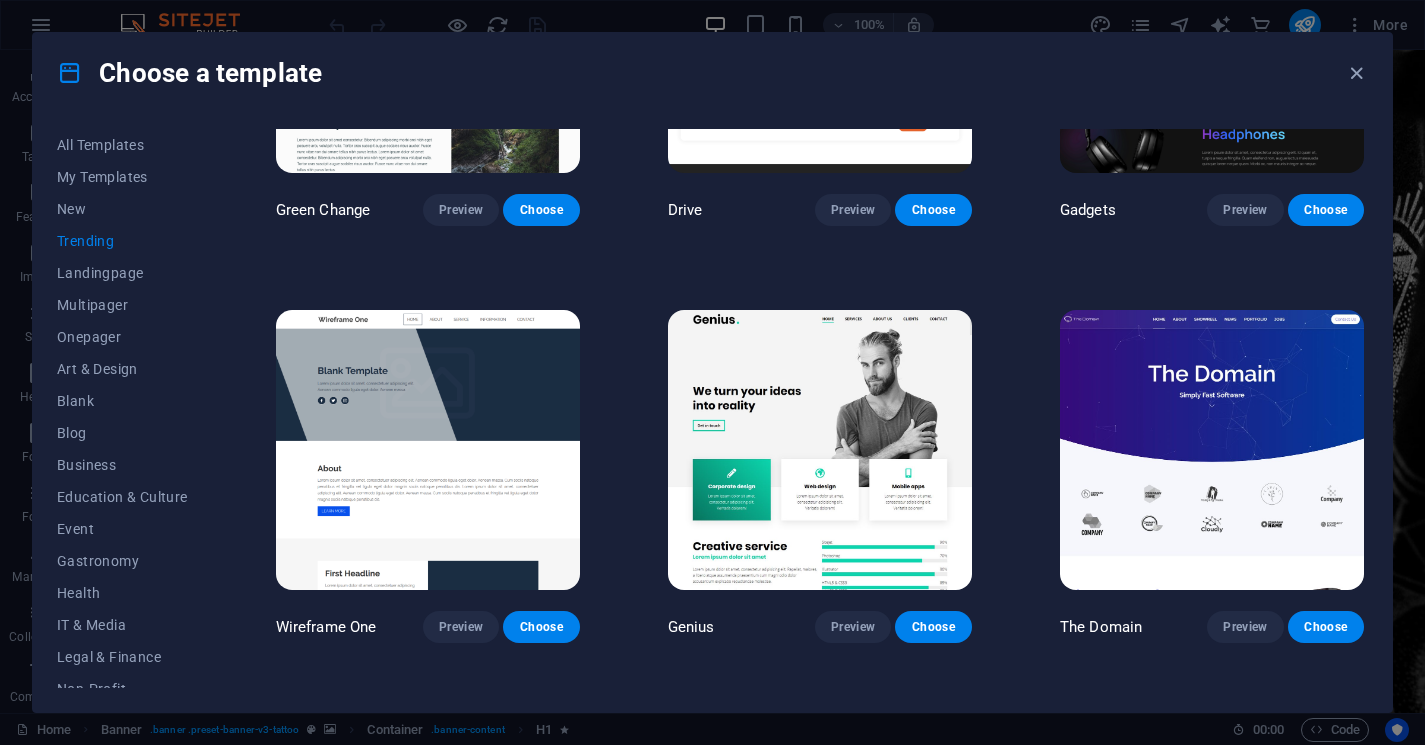scroll, scrollTop: 1487, scrollLeft: 0, axis: vertical 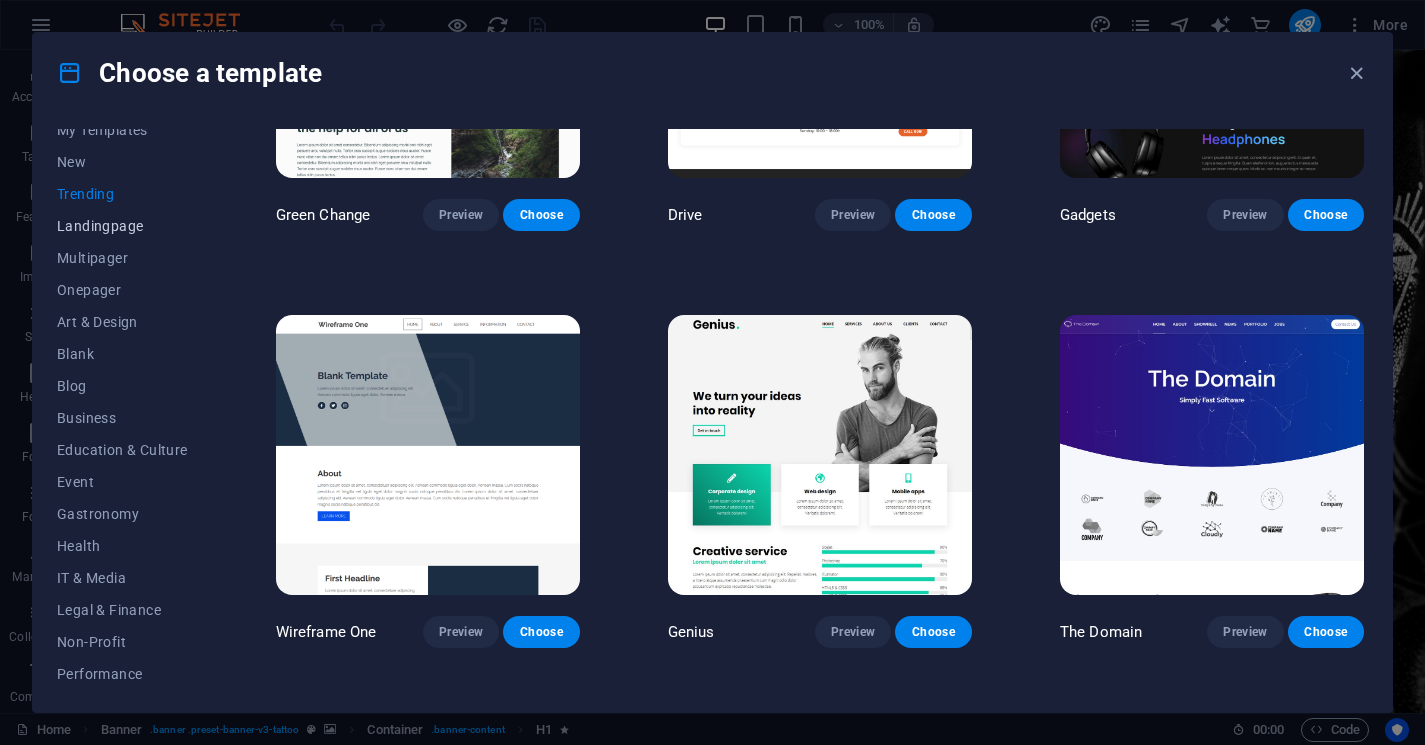 click on "Landingpage" at bounding box center (122, 226) 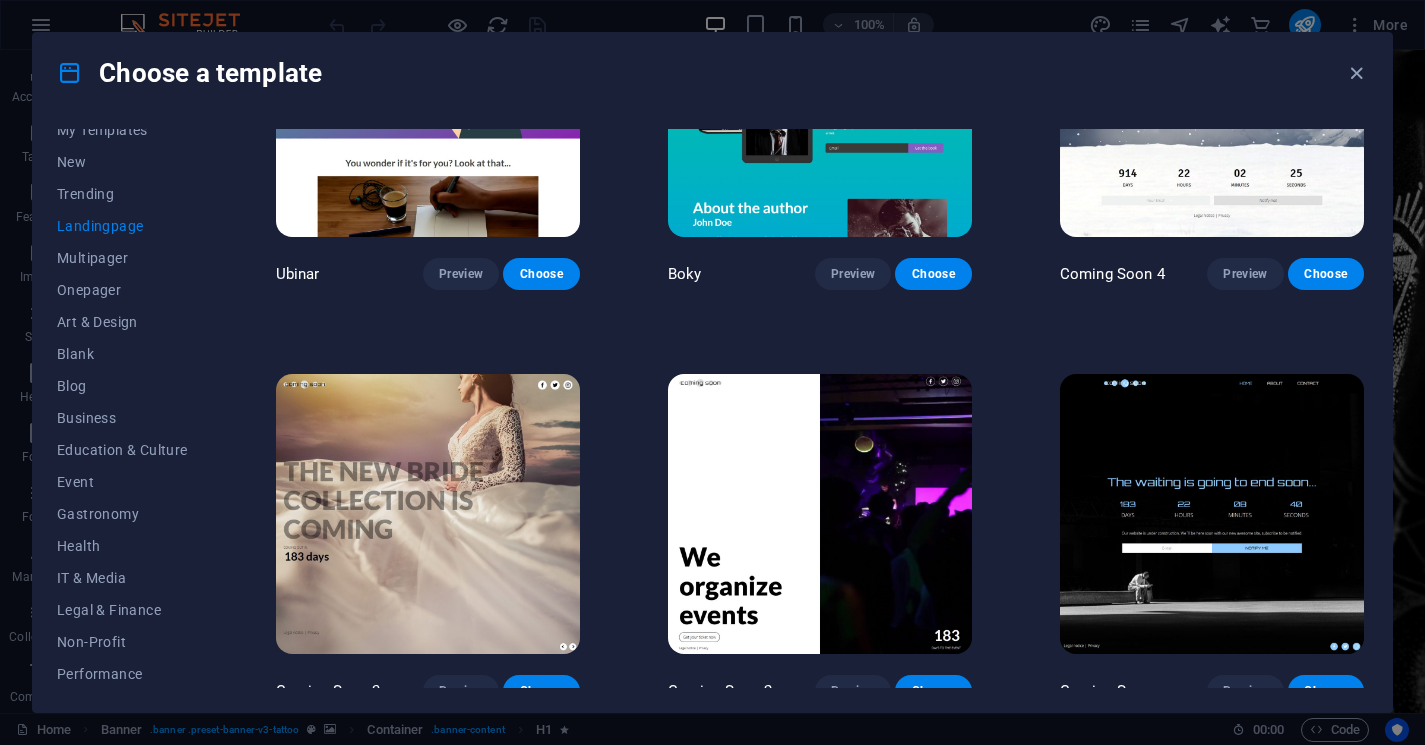 scroll, scrollTop: 3096, scrollLeft: 0, axis: vertical 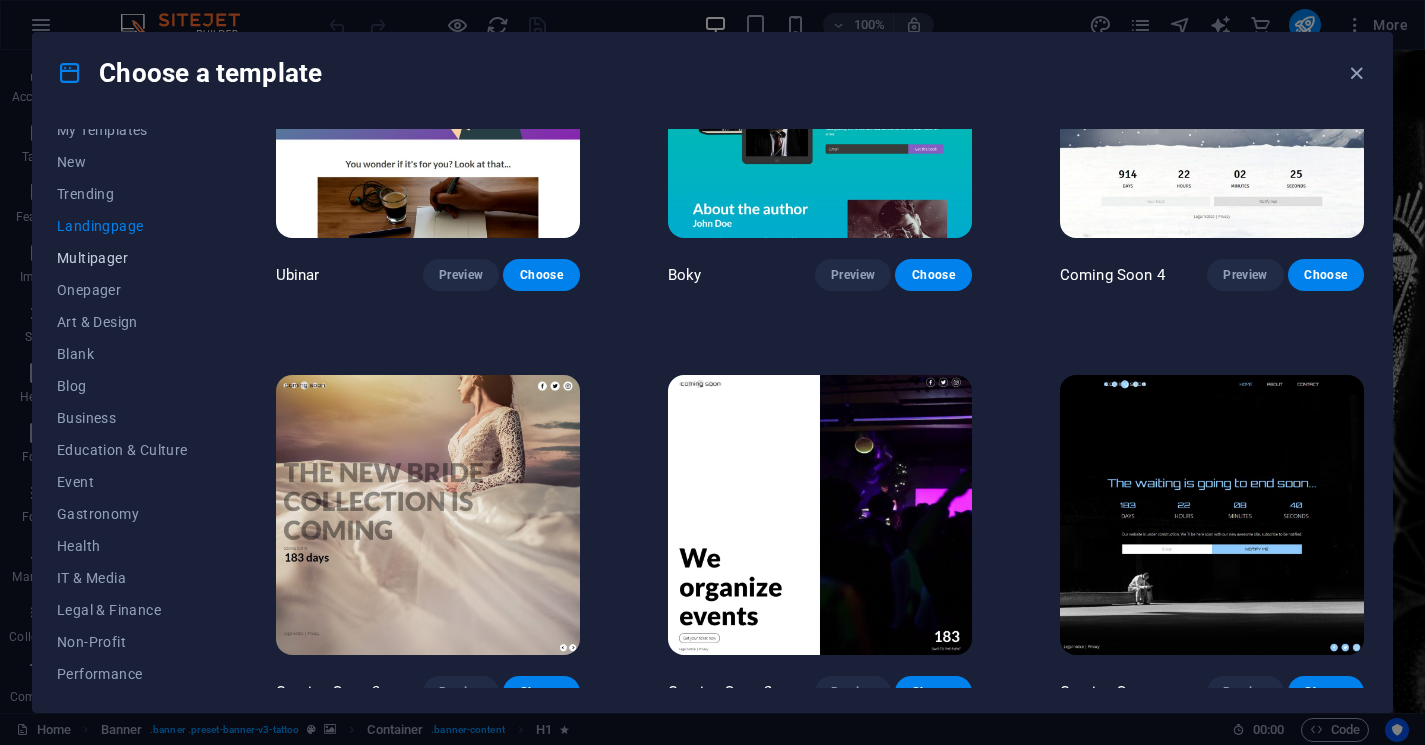 click on "Multipager" at bounding box center [122, 258] 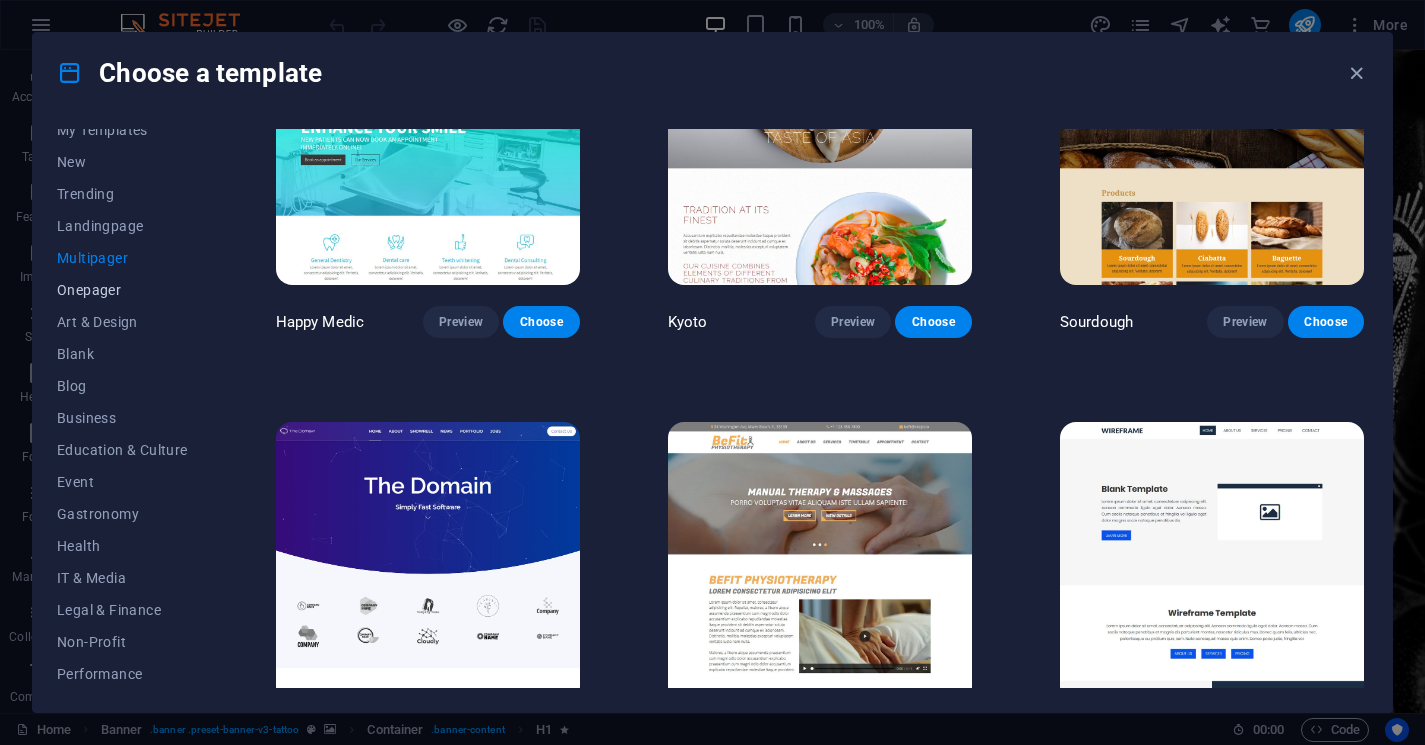 scroll, scrollTop: 5973, scrollLeft: 0, axis: vertical 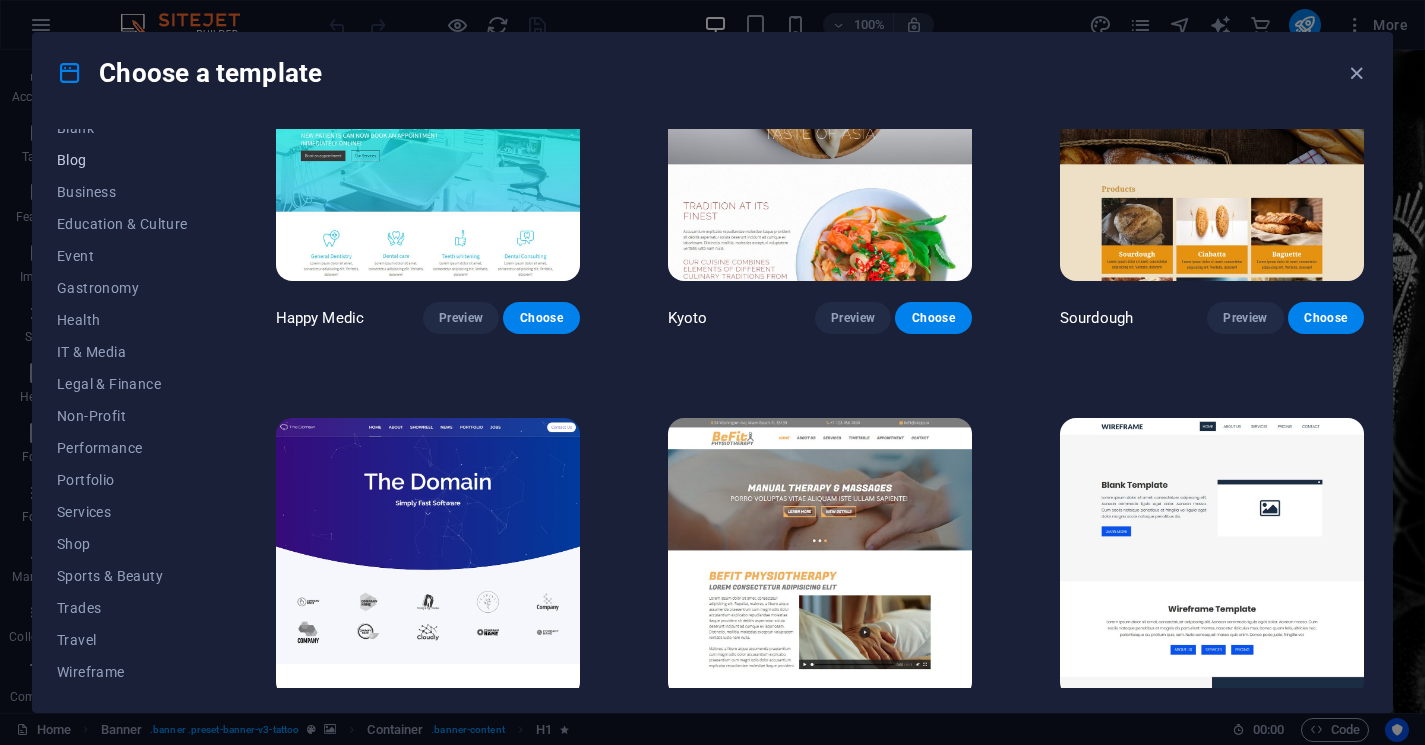 click on "Blog" at bounding box center (122, 160) 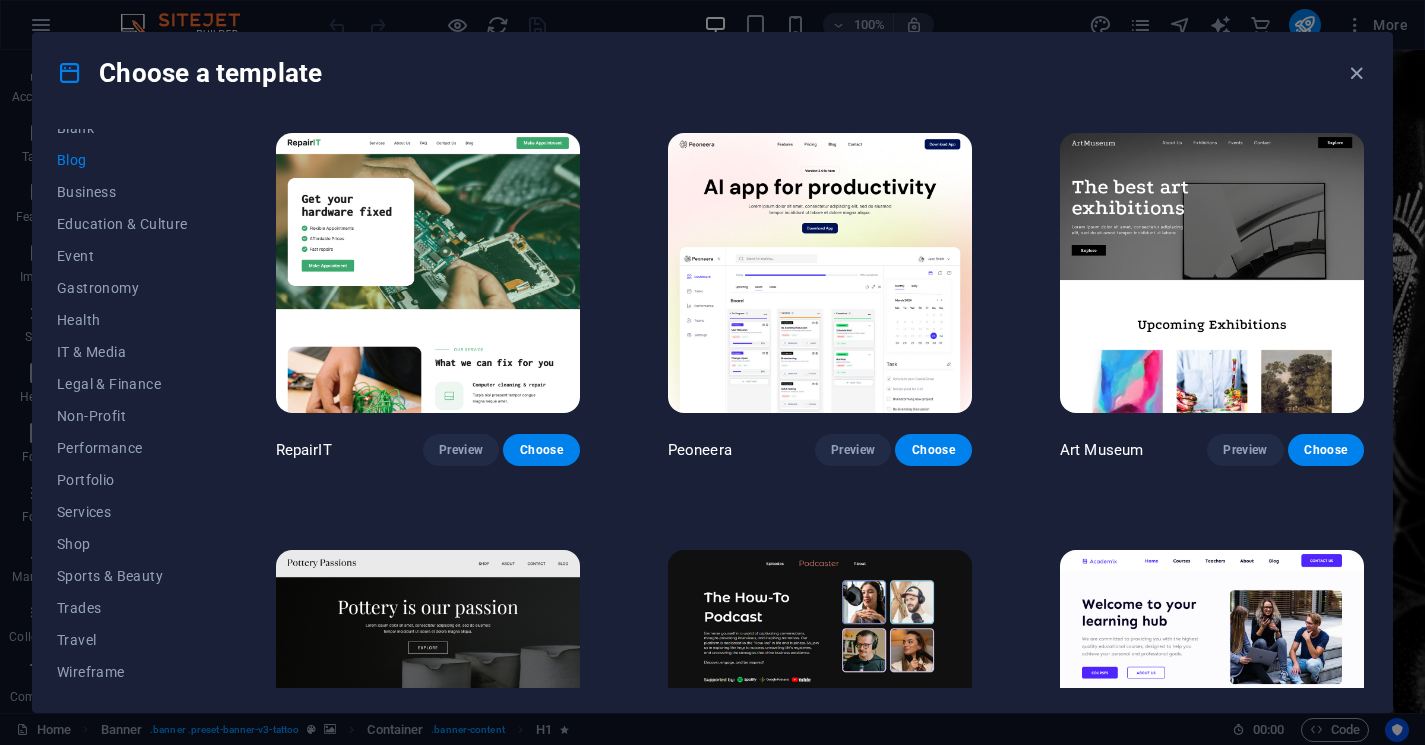 scroll, scrollTop: 0, scrollLeft: 0, axis: both 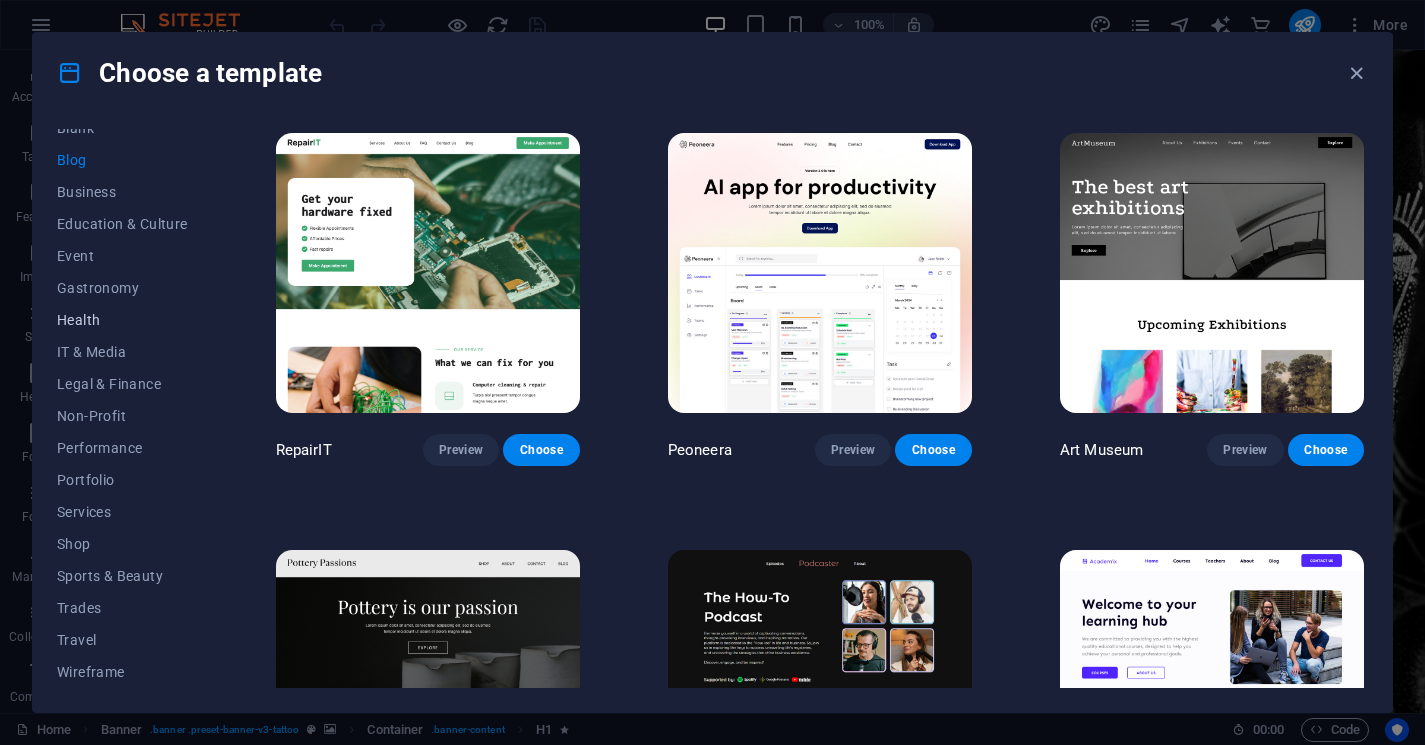 click on "Health" at bounding box center (122, 320) 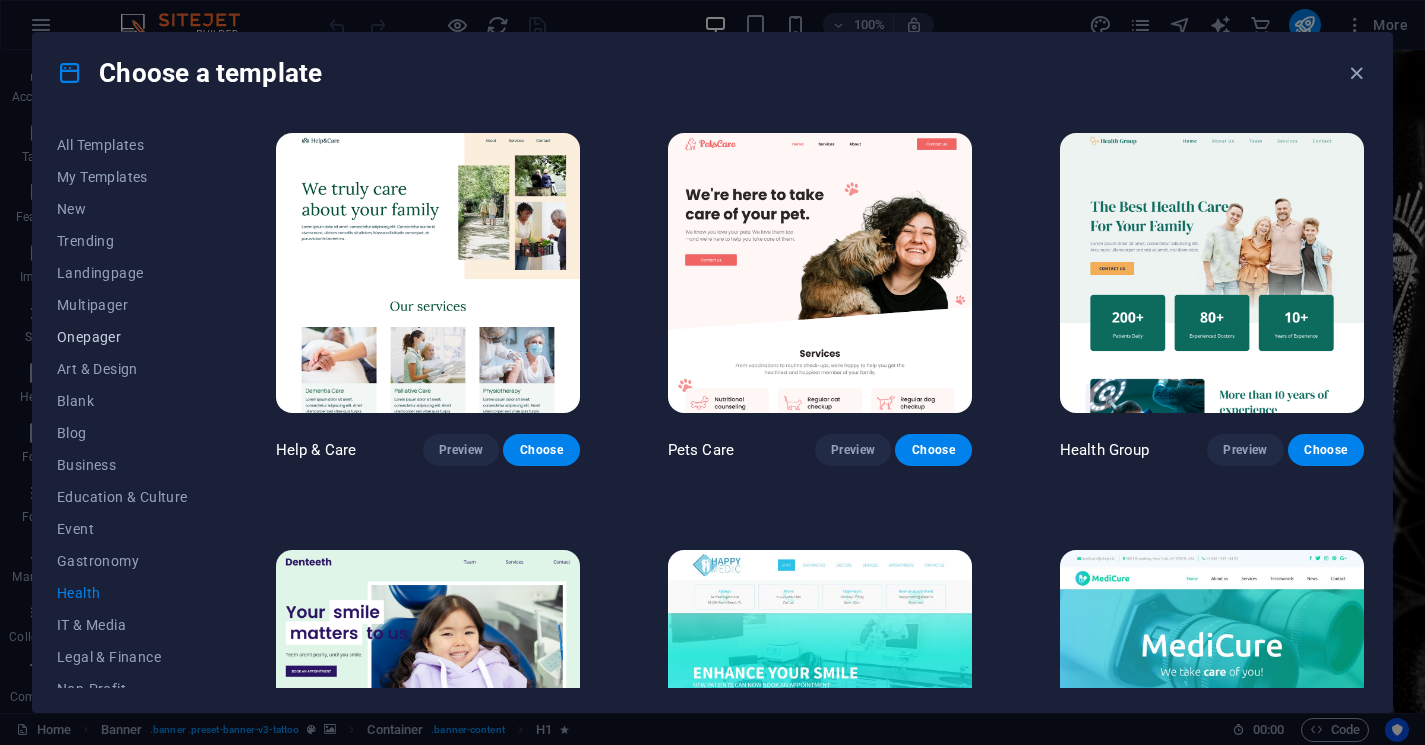 scroll, scrollTop: 0, scrollLeft: 0, axis: both 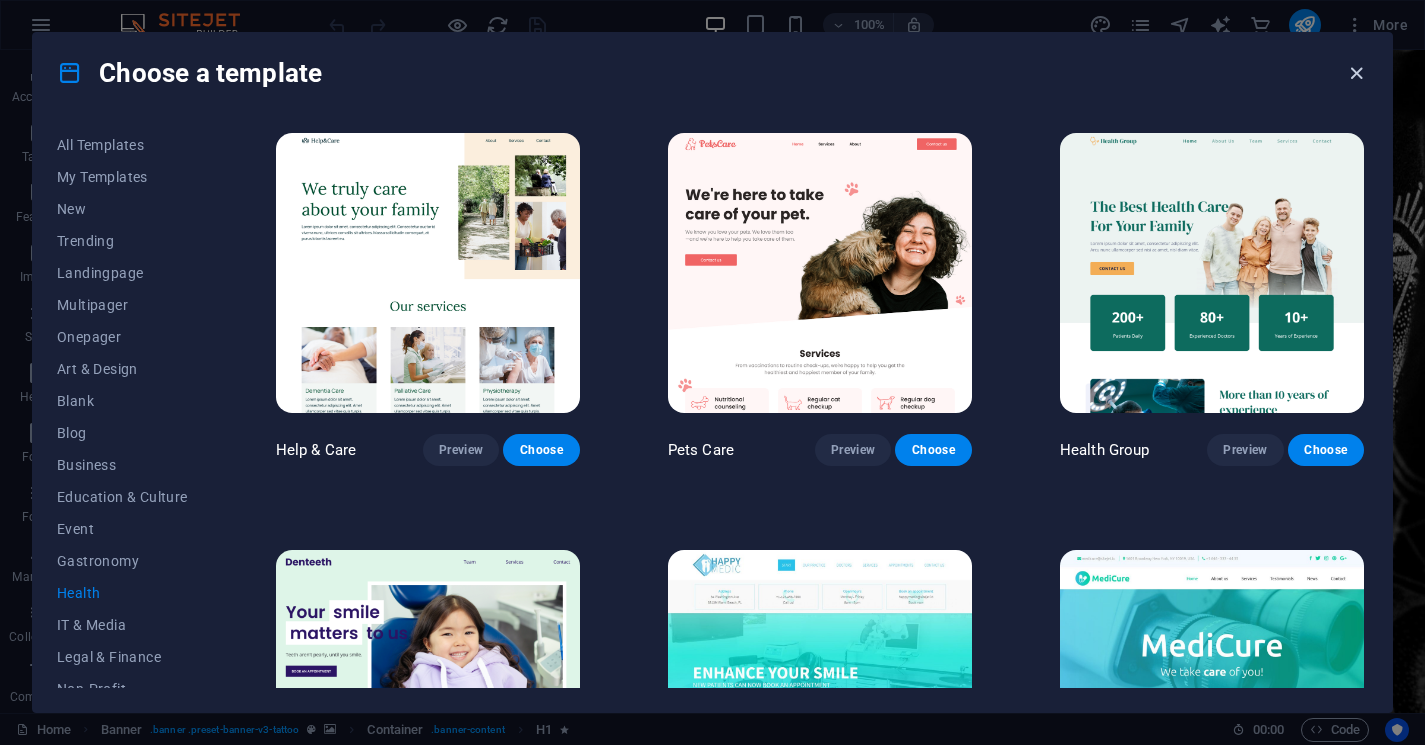 click at bounding box center [1356, 73] 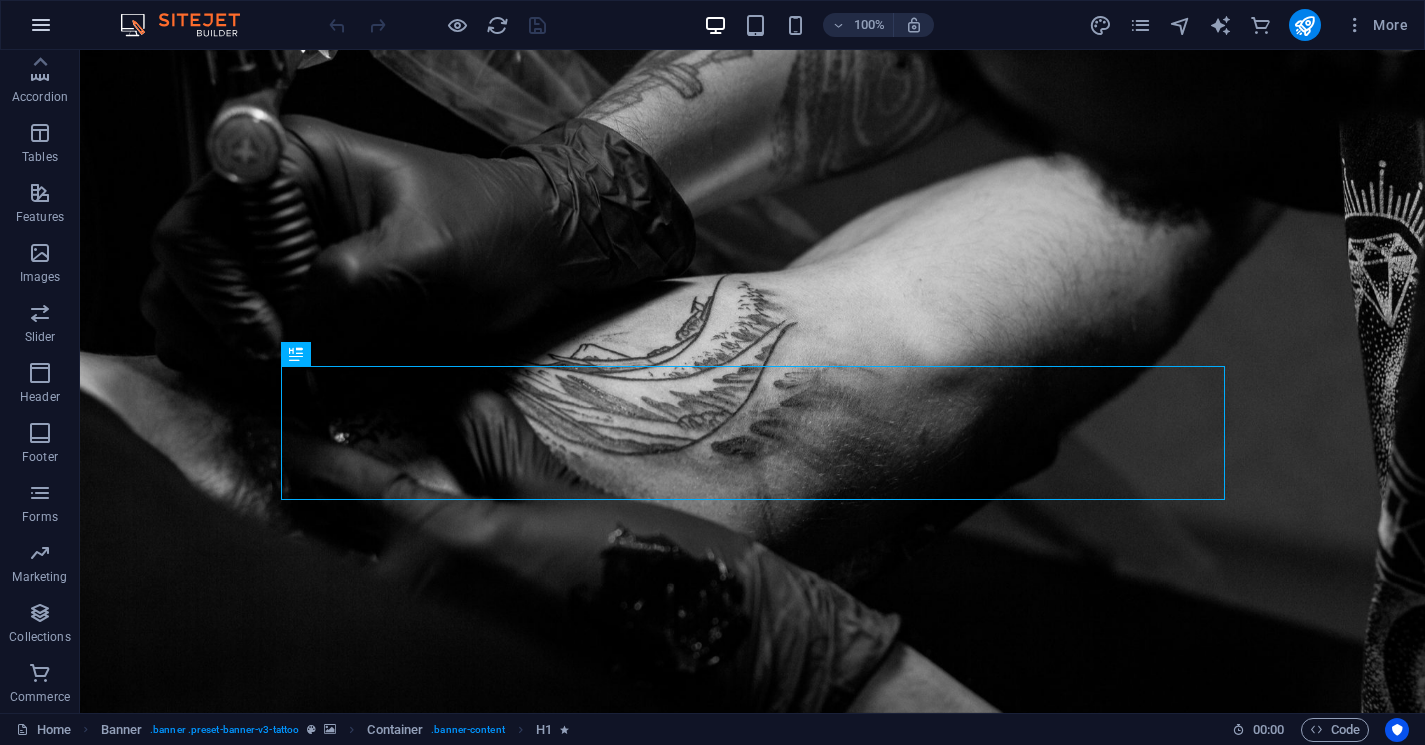 click at bounding box center [41, 25] 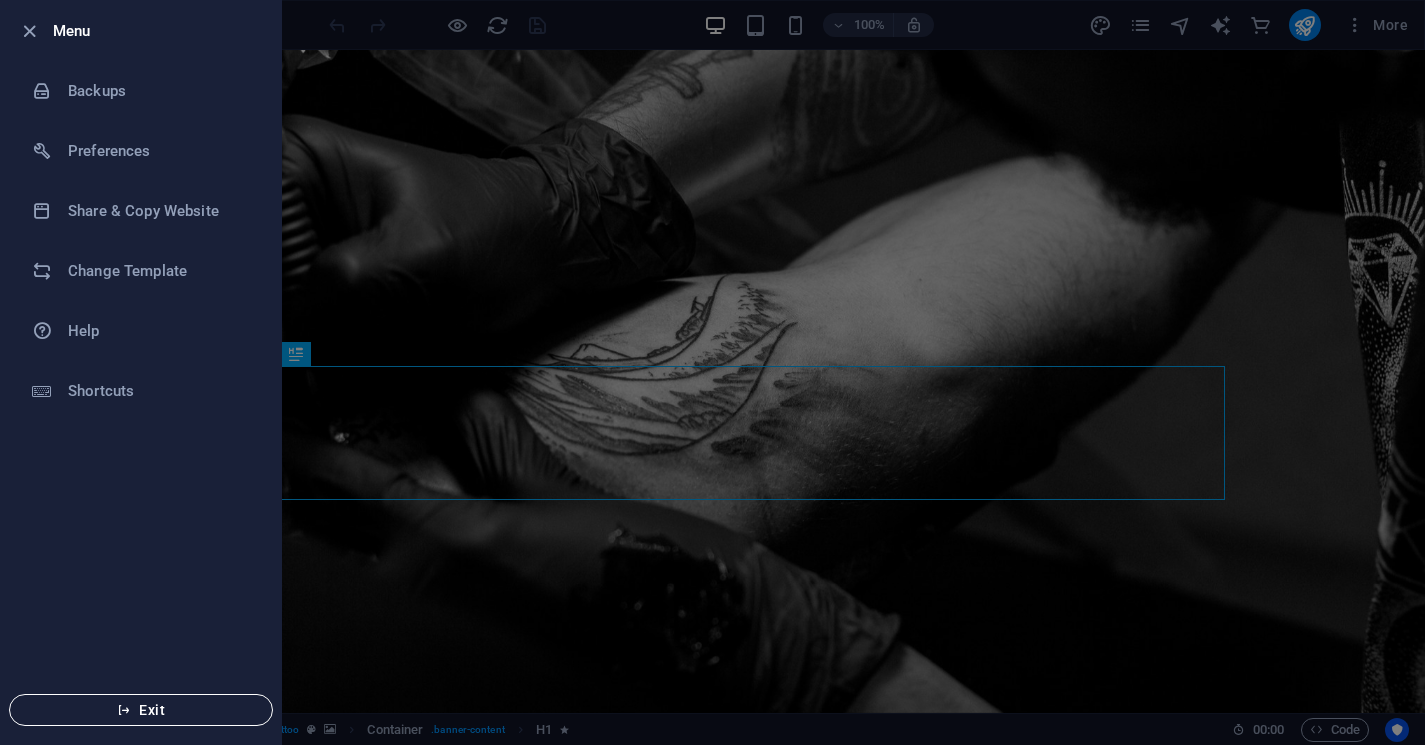 click on "Exit" at bounding box center [141, 710] 